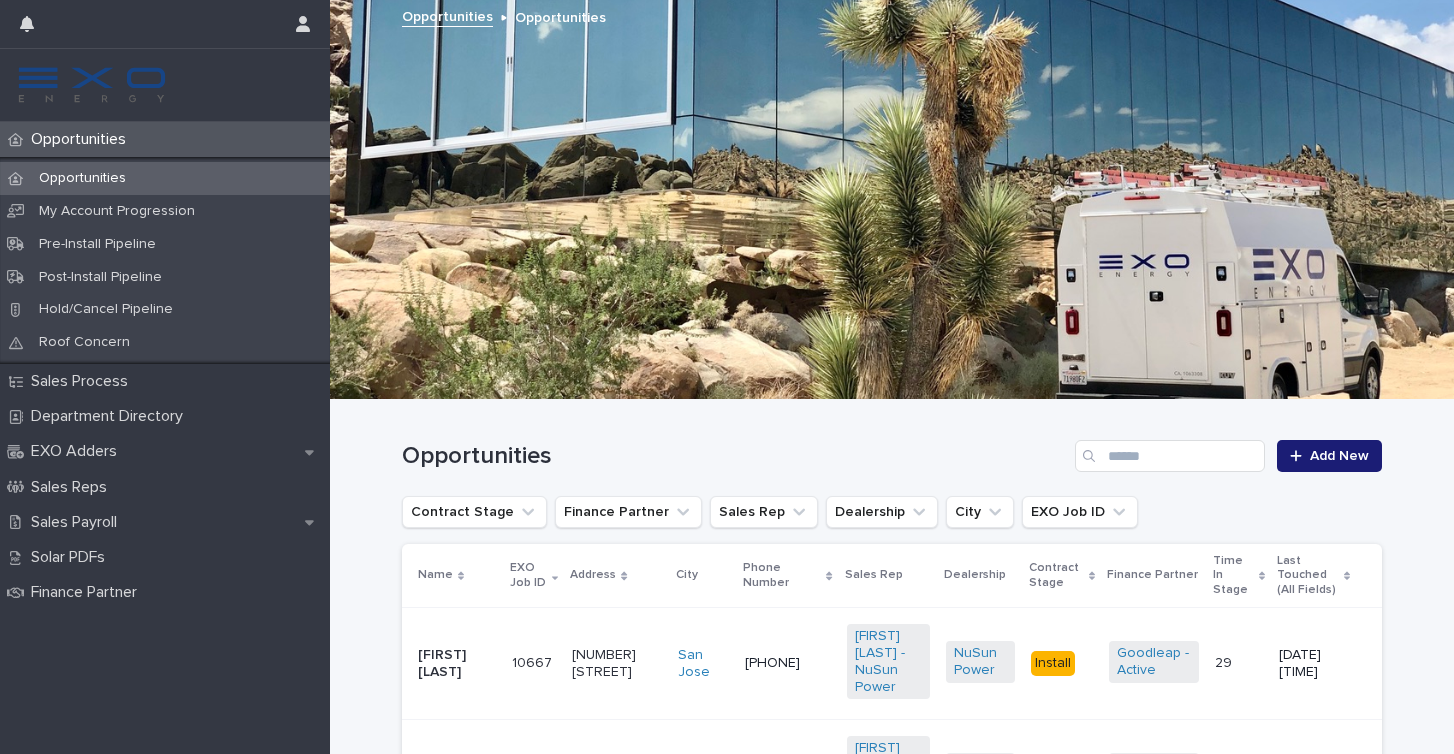scroll, scrollTop: 0, scrollLeft: 0, axis: both 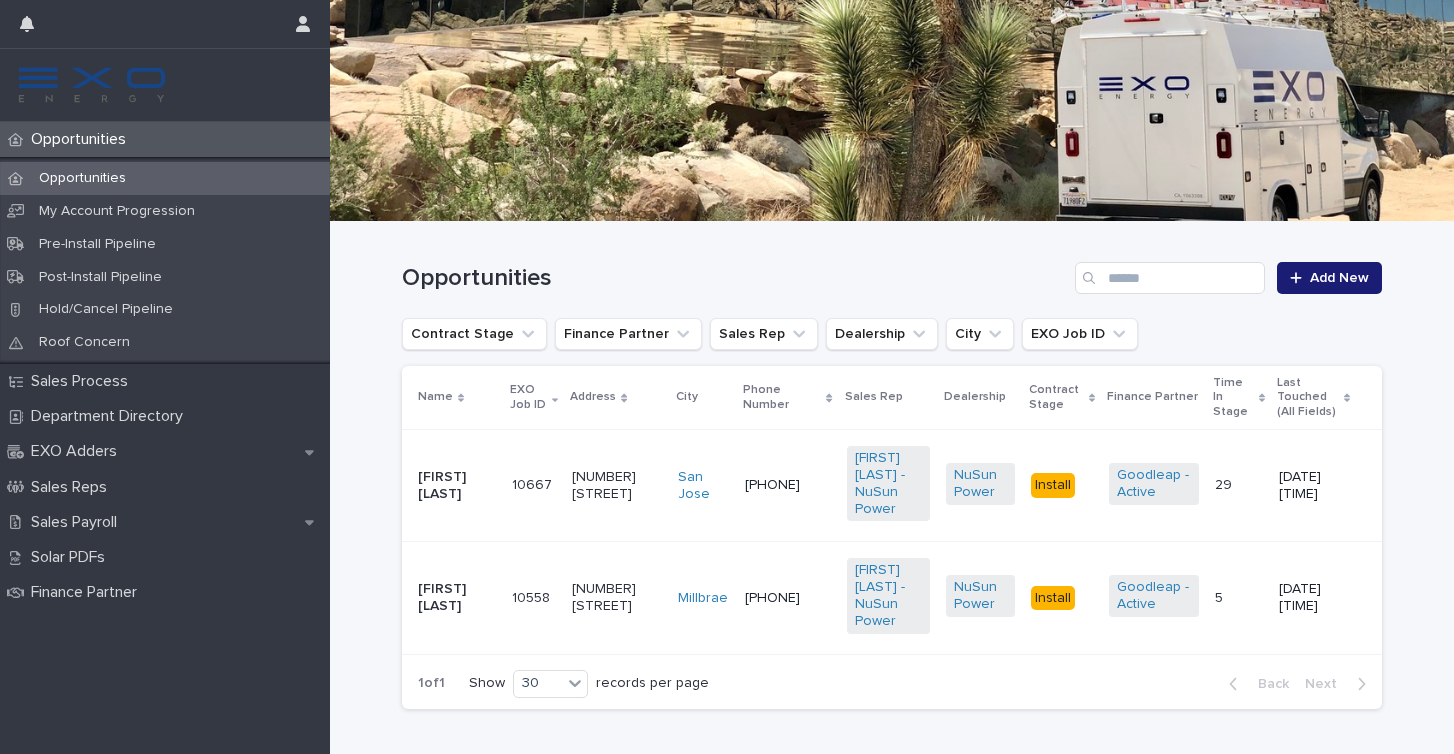 click on "[FIRST] [LAST]" at bounding box center (457, 598) 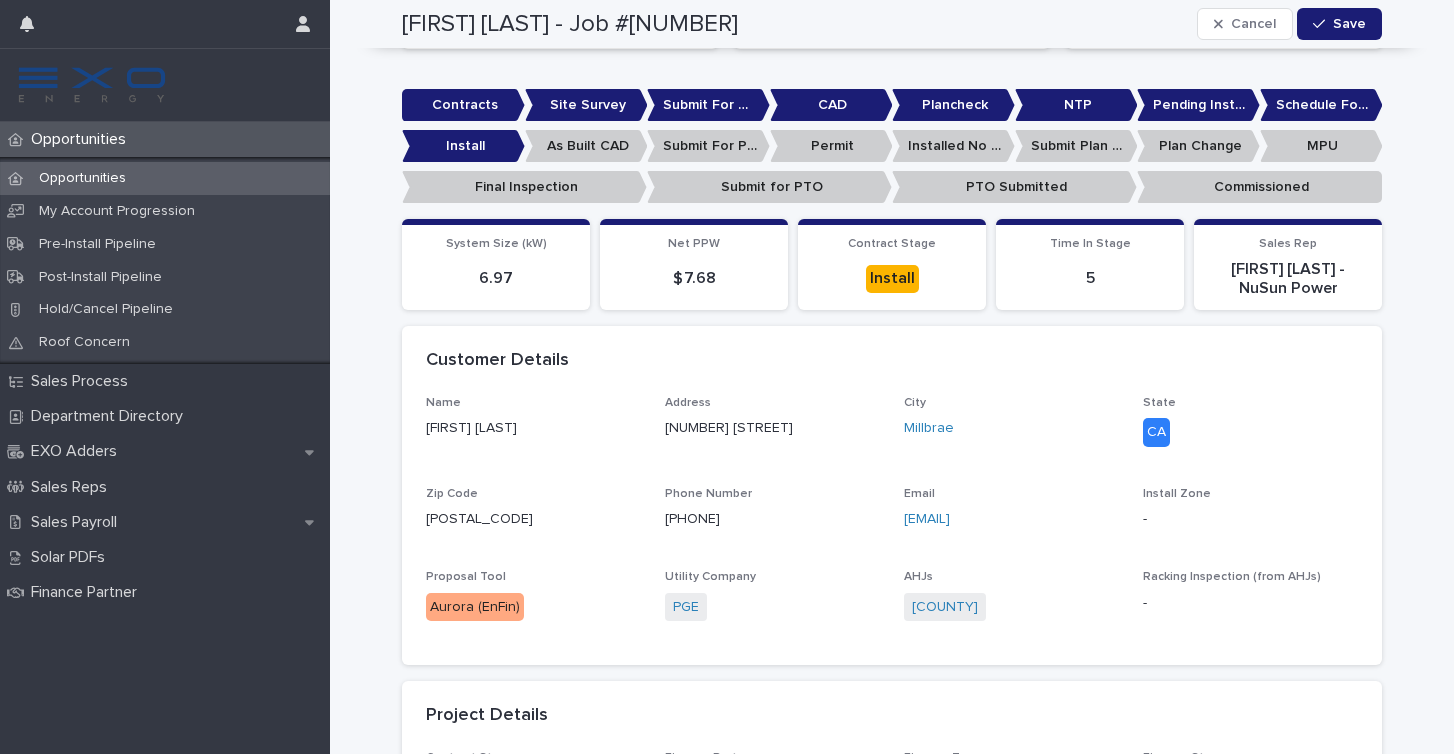 scroll, scrollTop: 403, scrollLeft: 0, axis: vertical 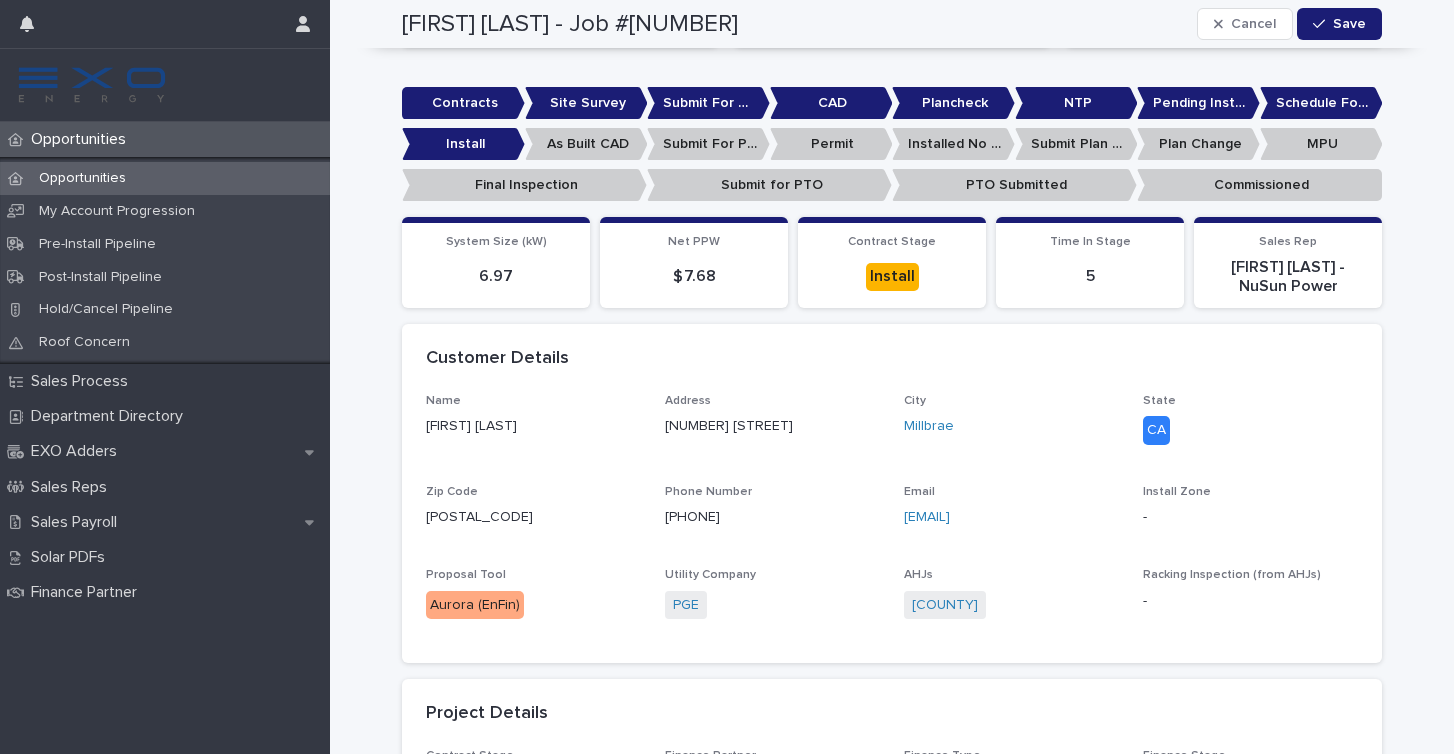 click on "Opportunities" at bounding box center (82, 178) 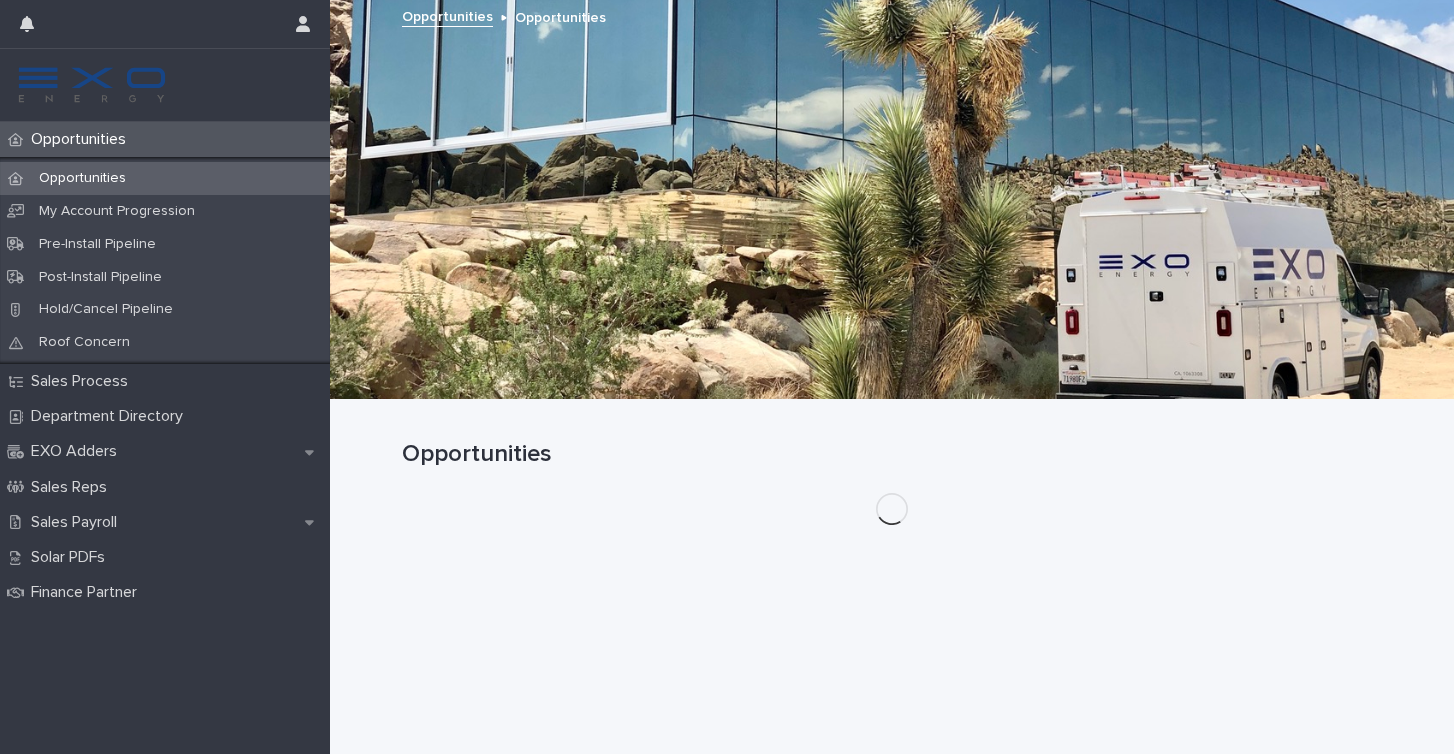 scroll, scrollTop: 0, scrollLeft: 0, axis: both 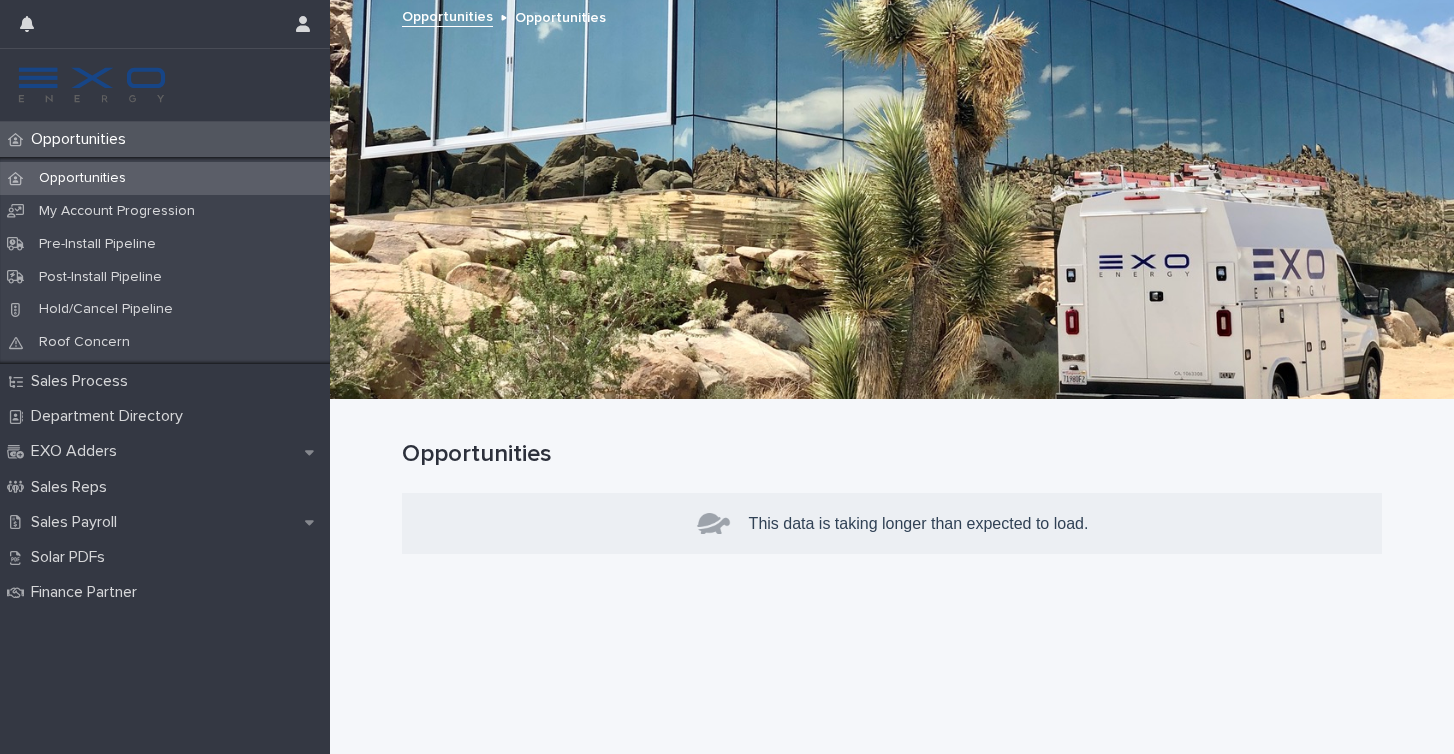 click on "Opportunities" at bounding box center [82, 178] 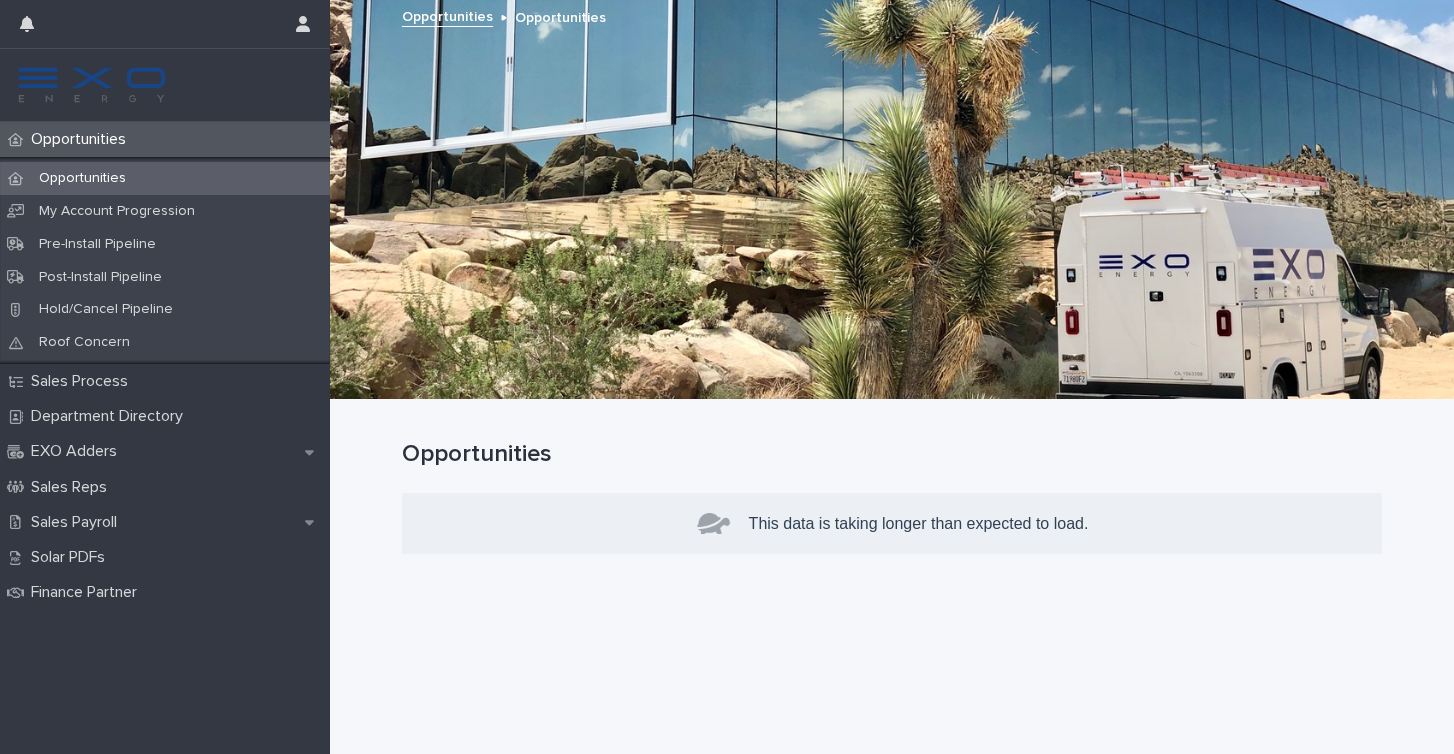 click on "Opportunities" at bounding box center [82, 139] 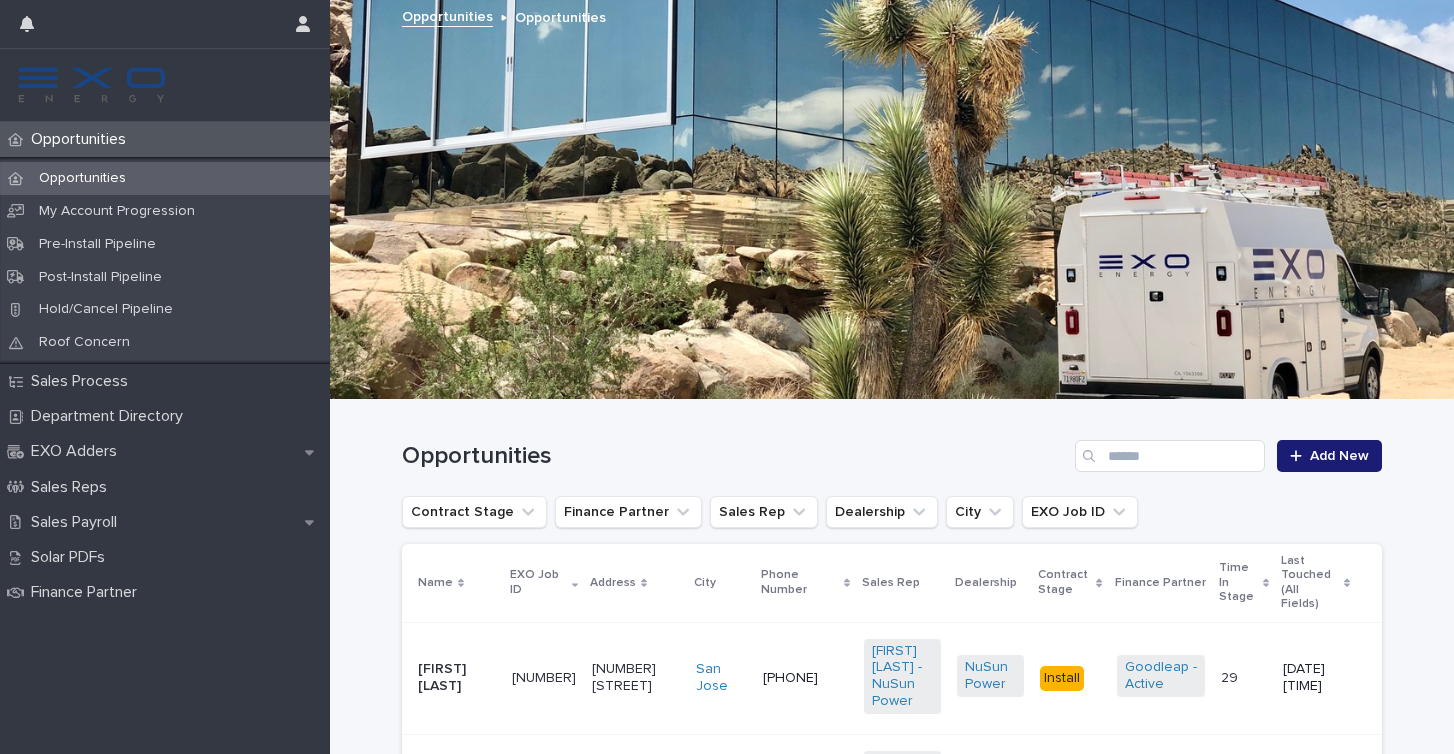 scroll, scrollTop: 0, scrollLeft: 0, axis: both 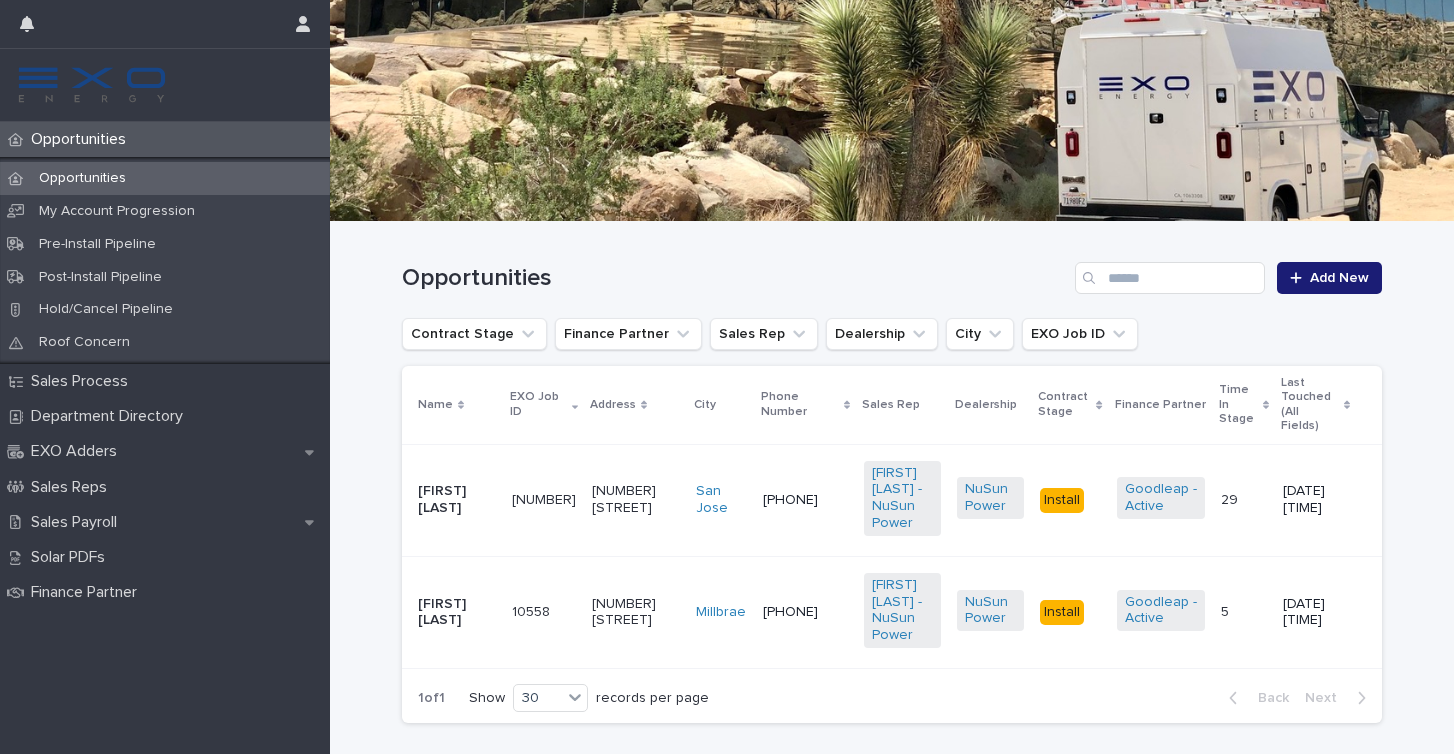 click on "[FIRST] [LAST]" at bounding box center (457, 500) 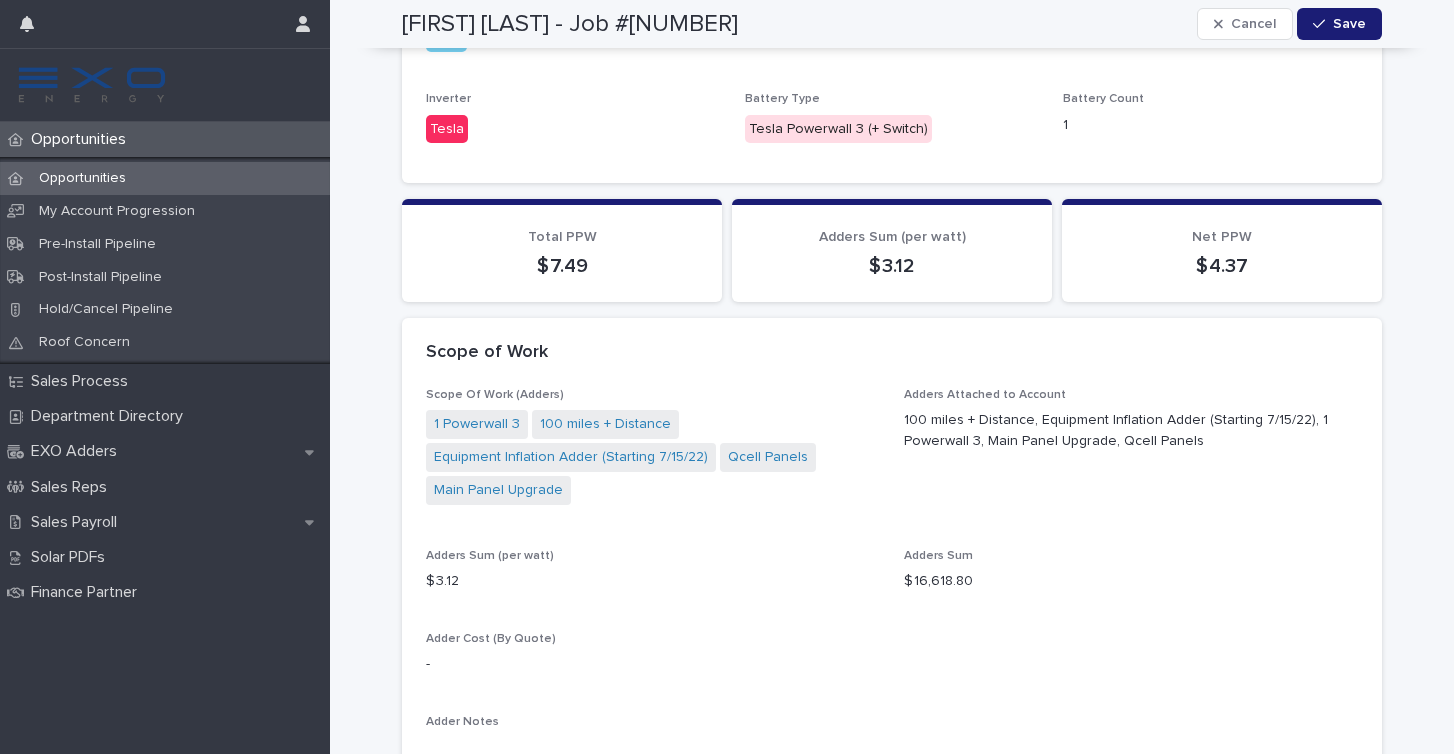 scroll, scrollTop: 1588, scrollLeft: 0, axis: vertical 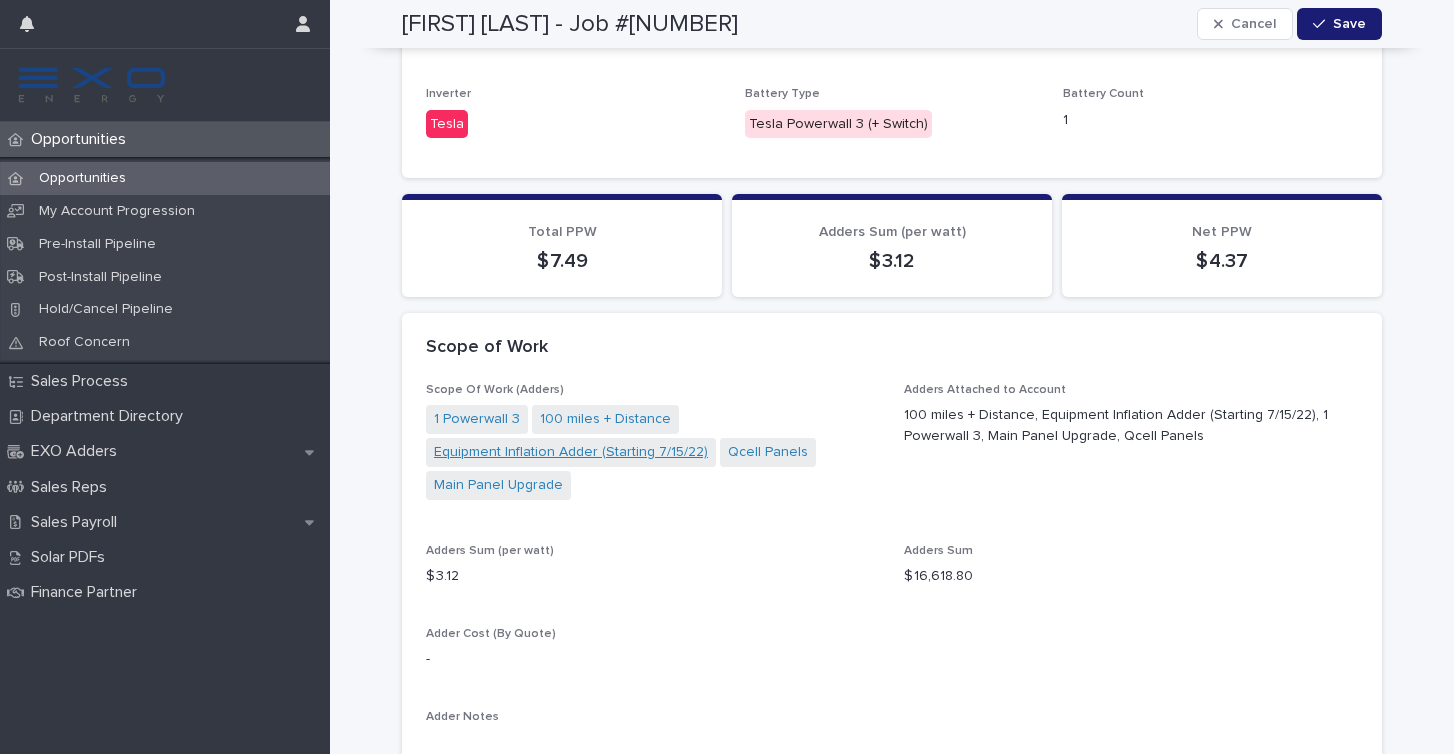click on "Equipment Inflation Adder (Starting 7/15/22)" at bounding box center [571, 452] 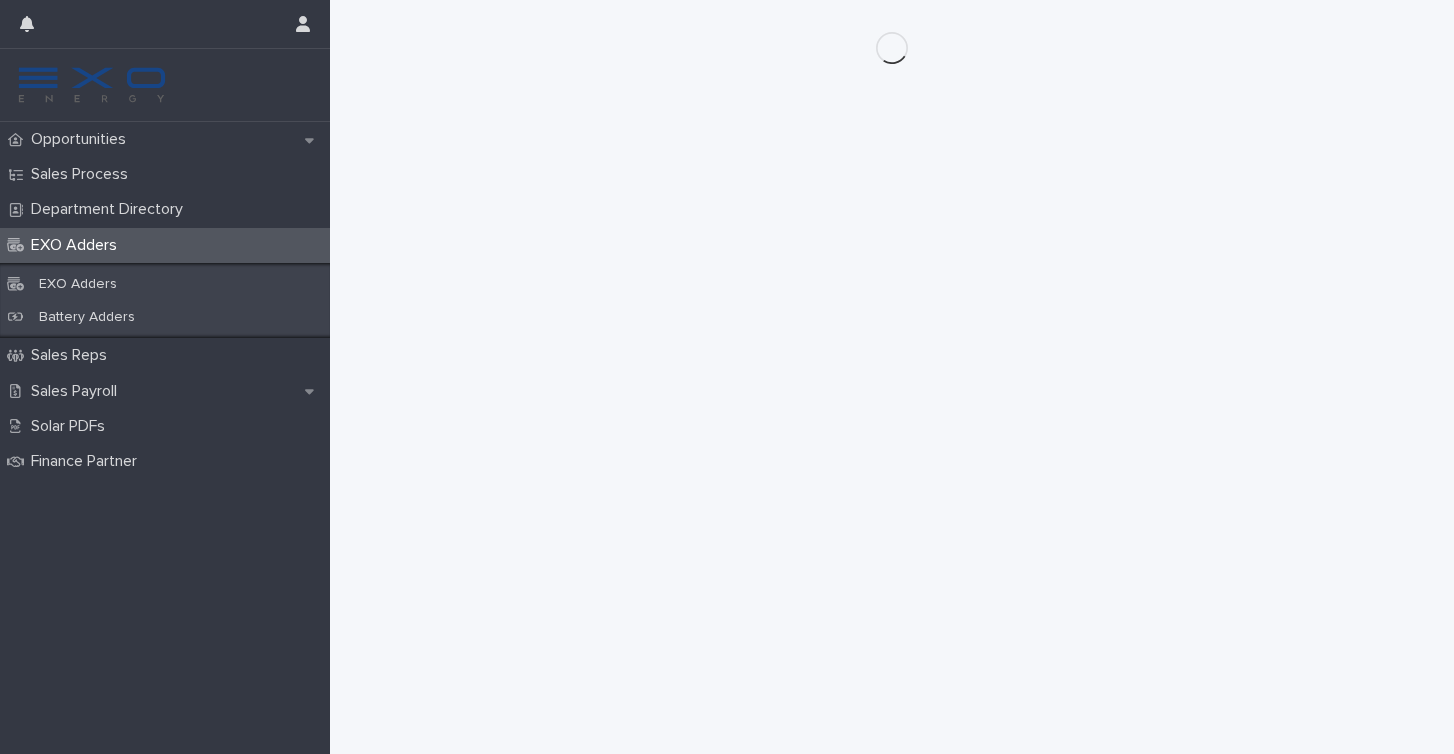 scroll, scrollTop: 0, scrollLeft: 0, axis: both 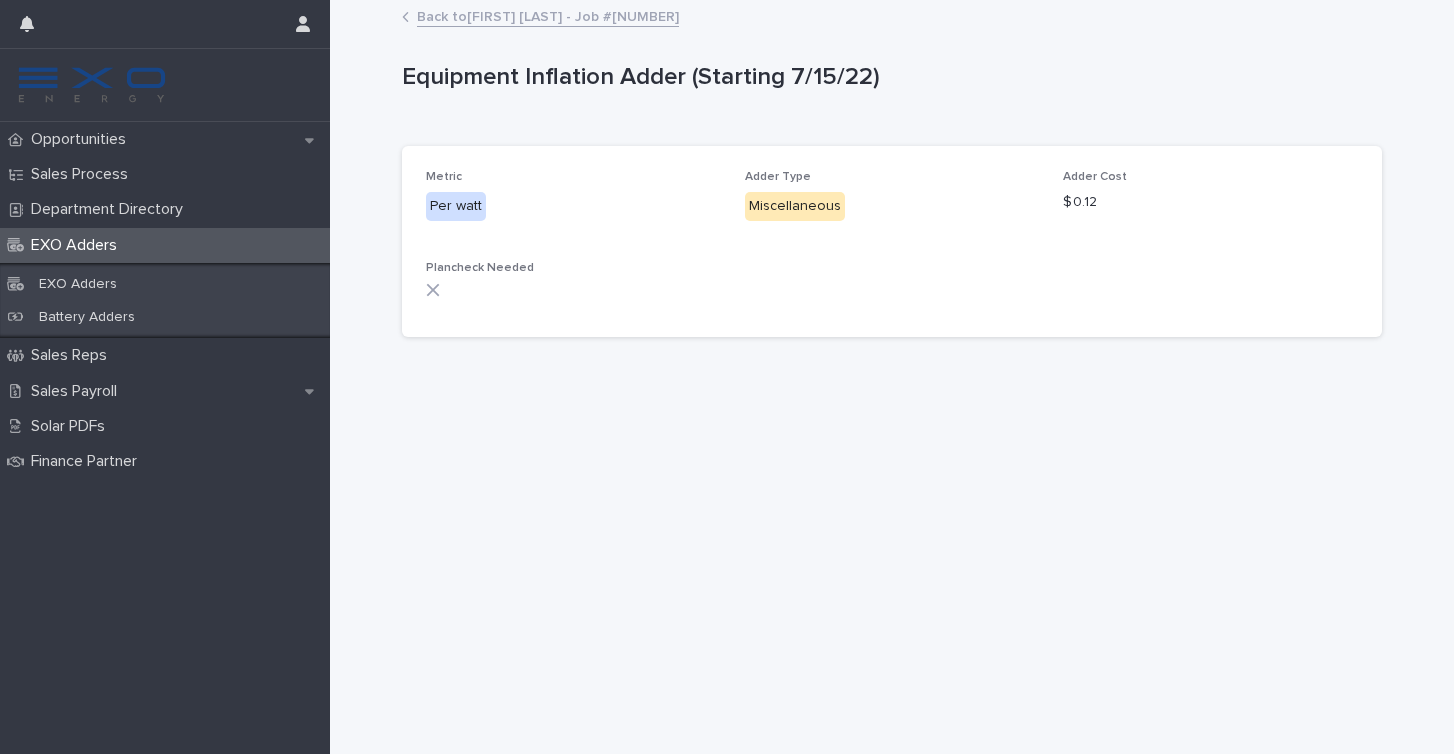 click on "Plancheck Needed" at bounding box center [573, 287] 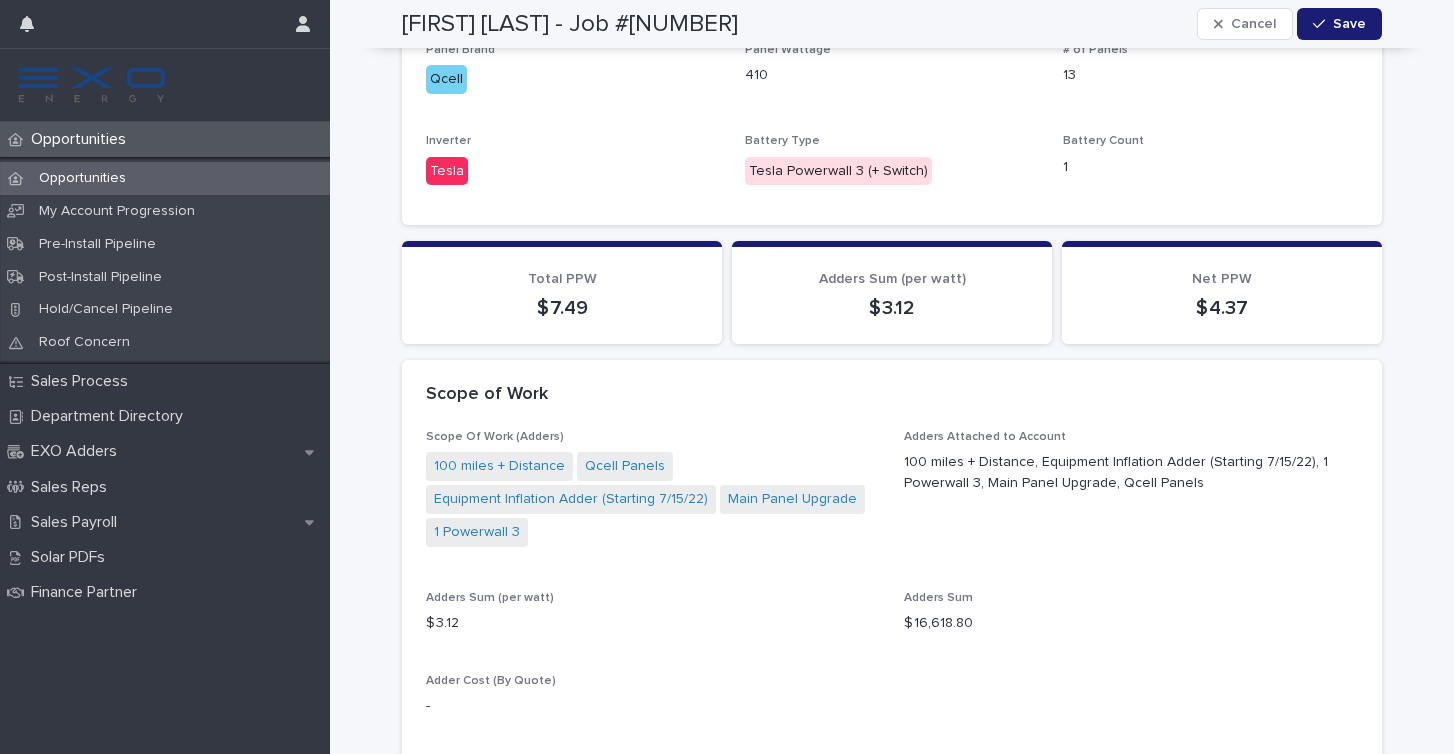 scroll, scrollTop: 1700, scrollLeft: 0, axis: vertical 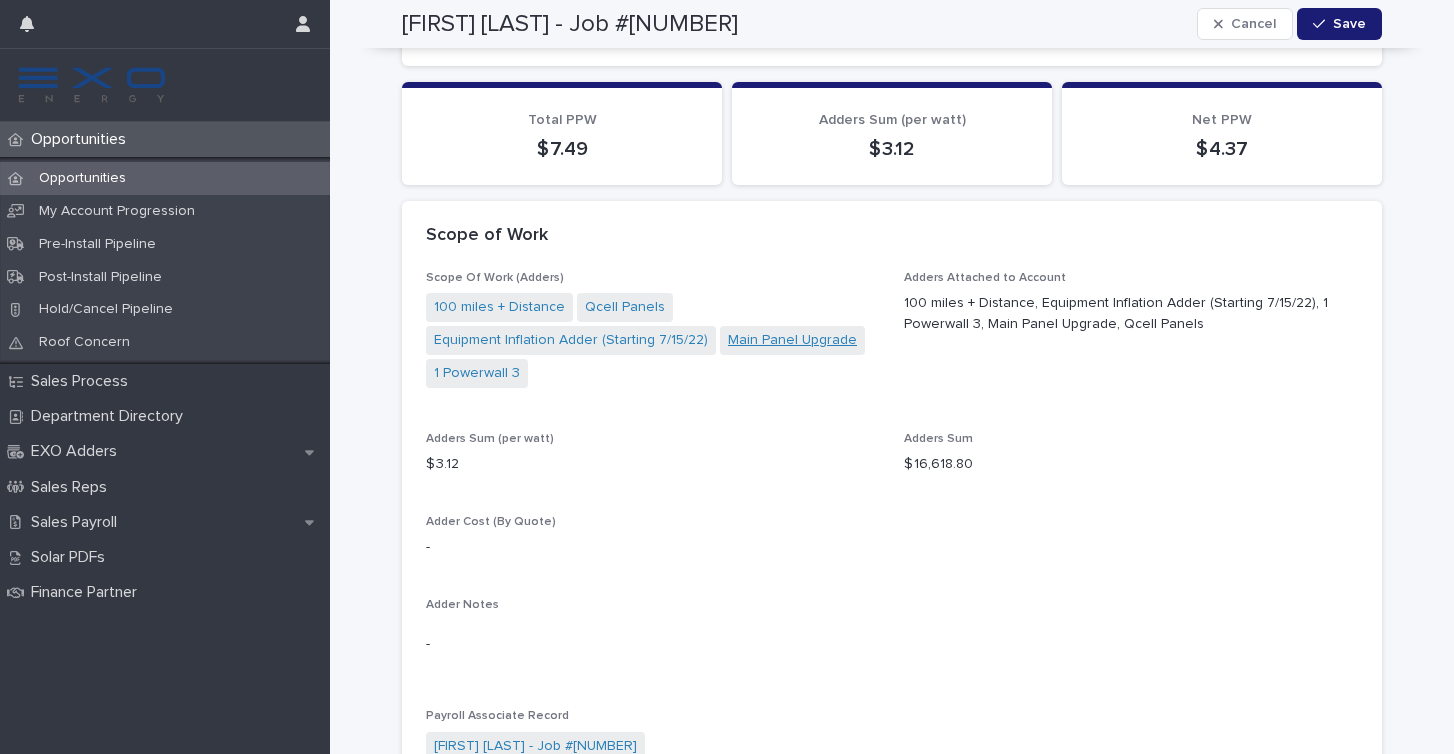 click on "Main Panel Upgrade" at bounding box center [792, 340] 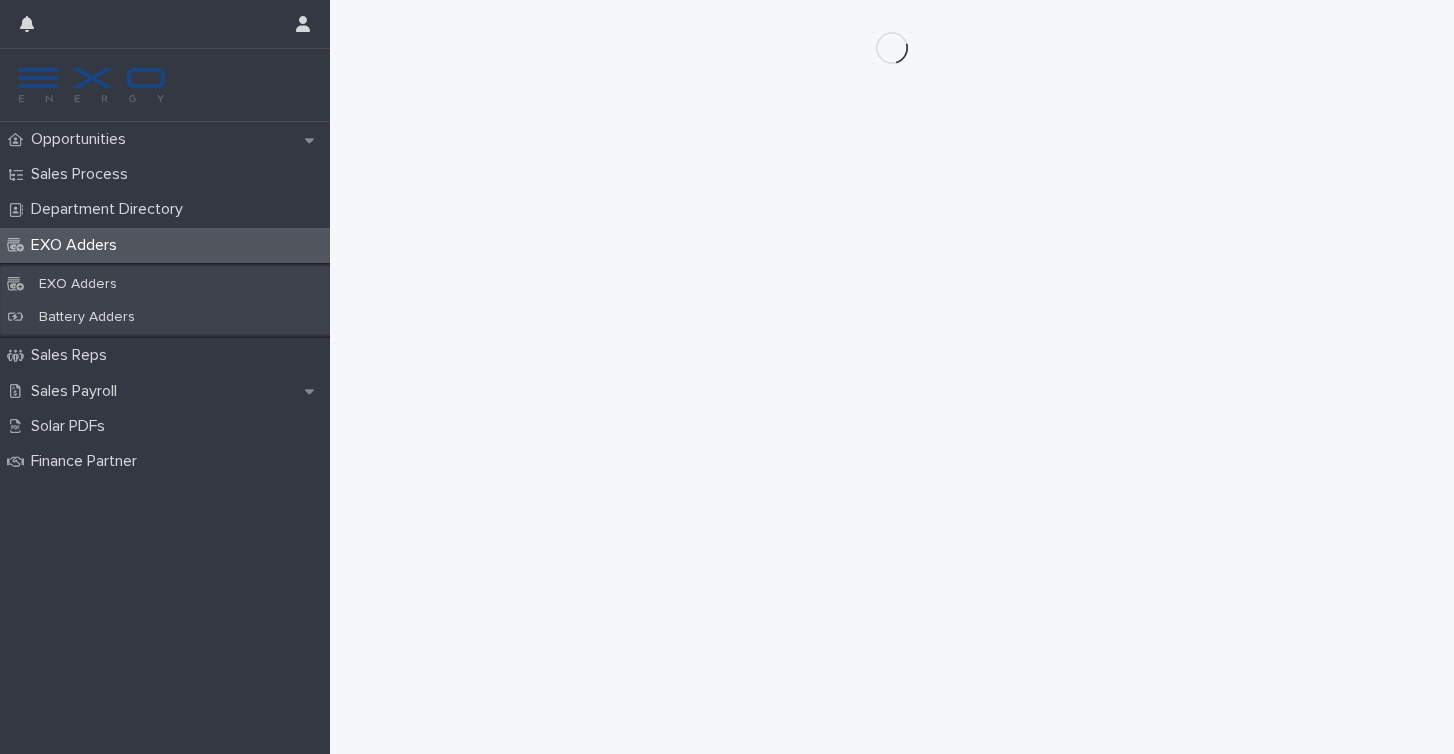 scroll, scrollTop: 0, scrollLeft: 0, axis: both 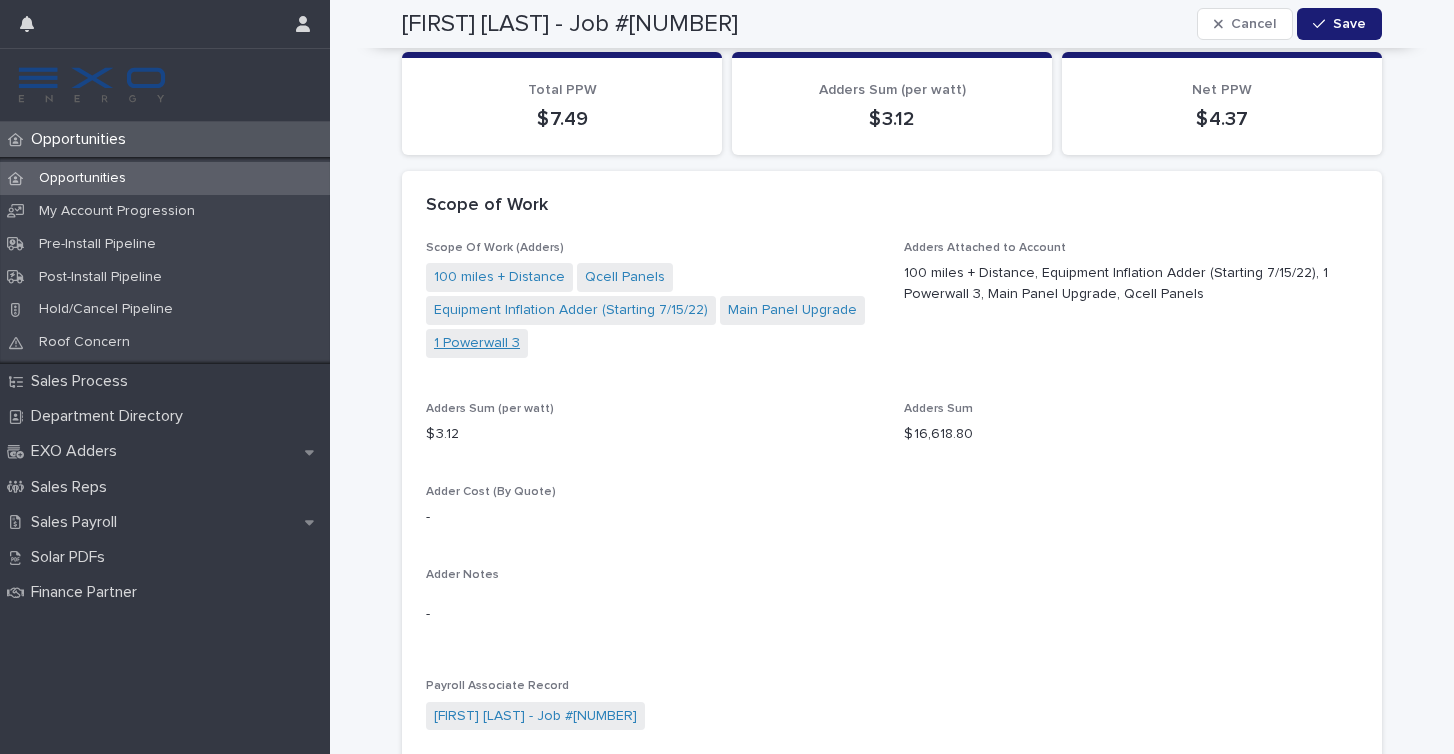 click on "1 Powerwall 3" at bounding box center (477, 343) 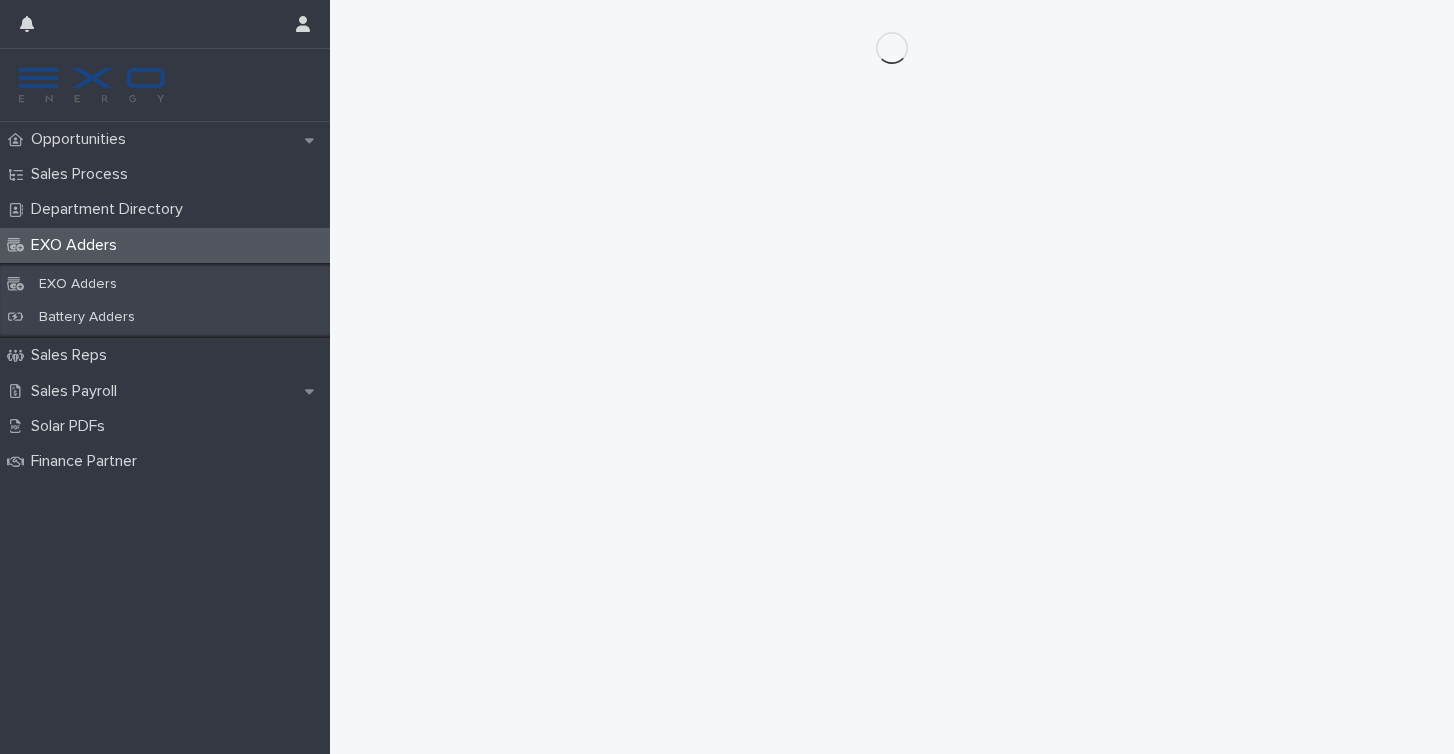 scroll, scrollTop: 0, scrollLeft: 0, axis: both 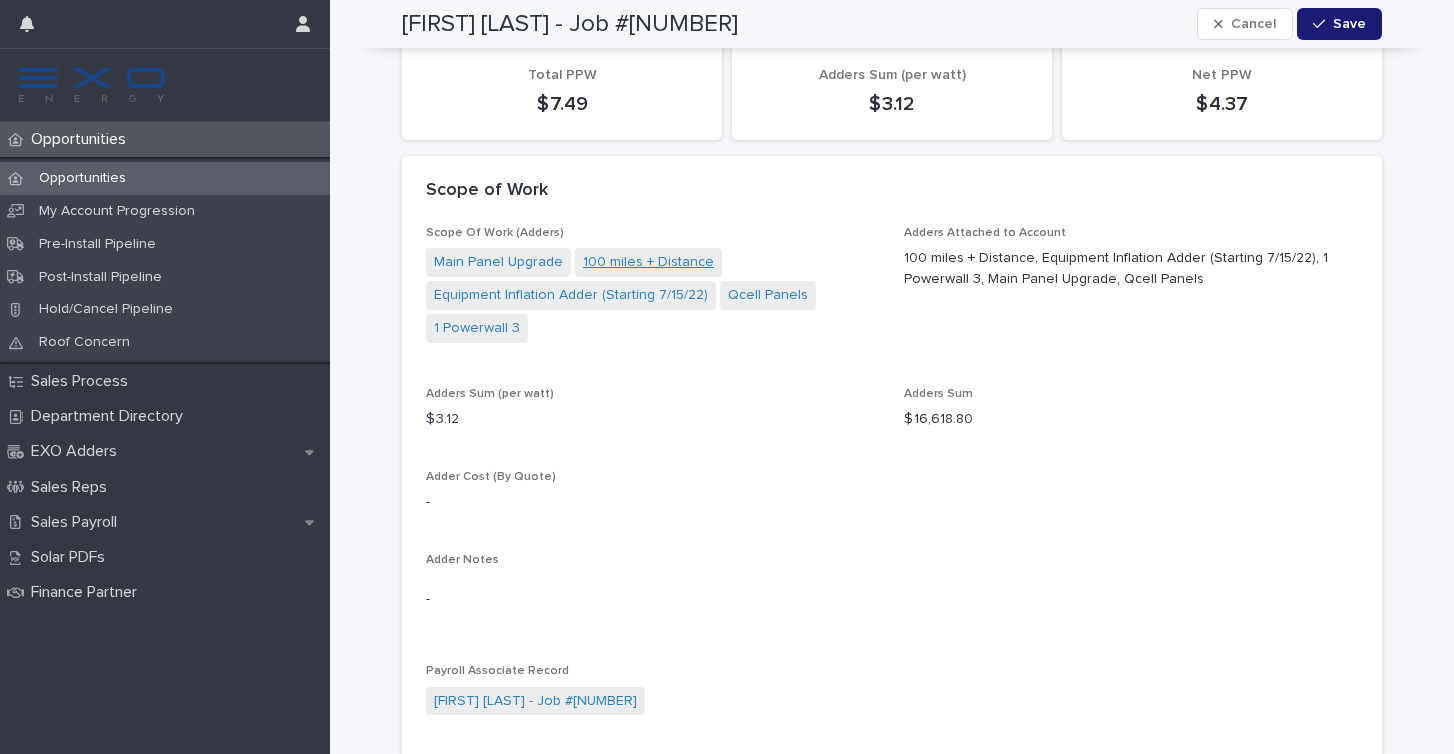 click on "100 miles + Distance" at bounding box center (648, 262) 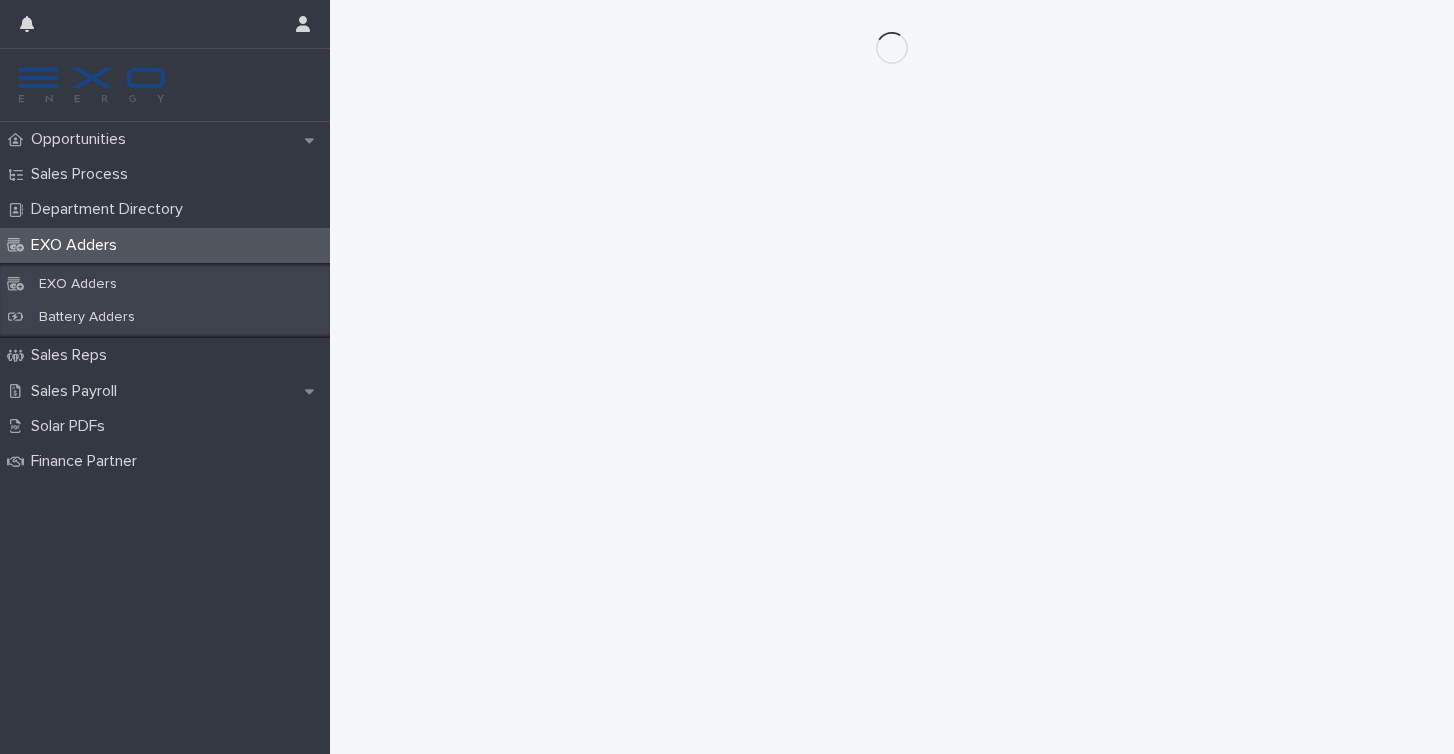 scroll, scrollTop: 0, scrollLeft: 0, axis: both 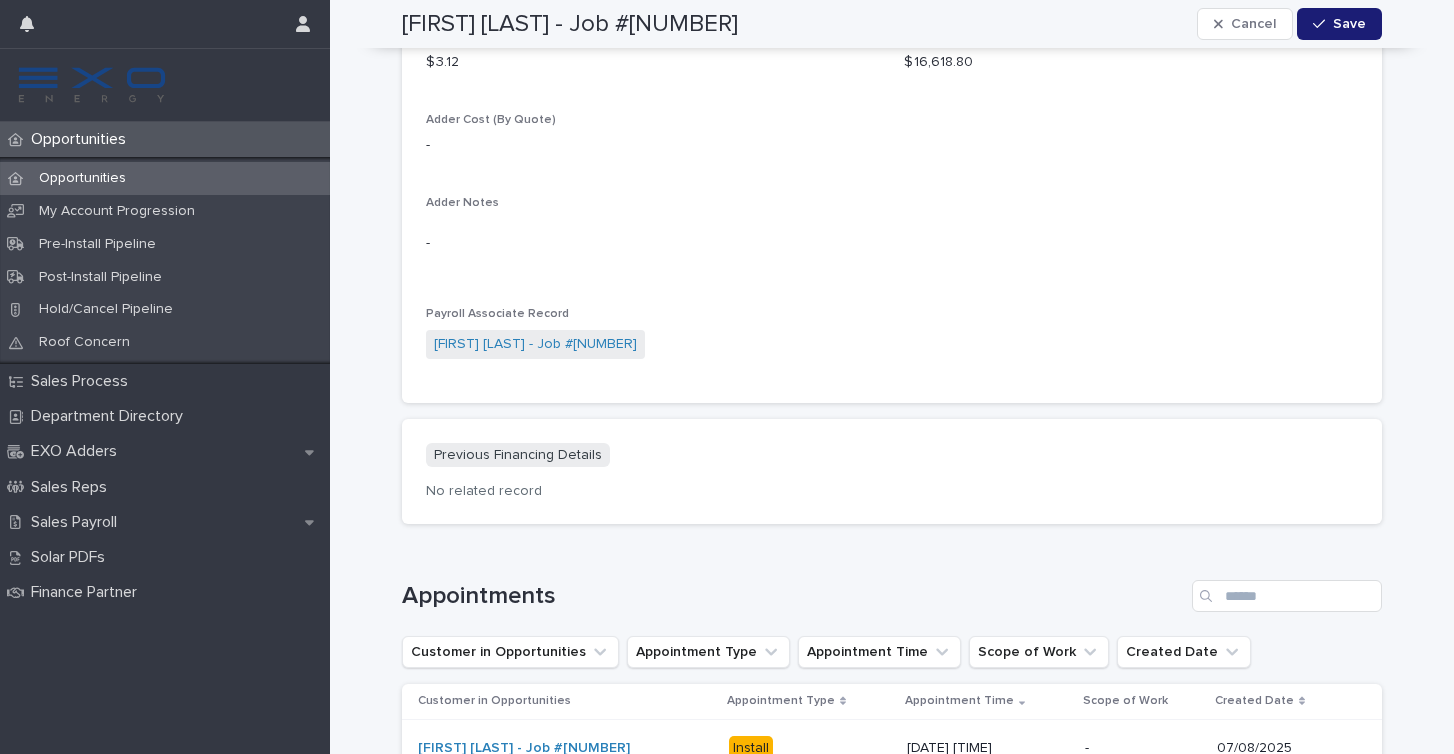 click on "Previous Financing Details No related record" at bounding box center (892, 472) 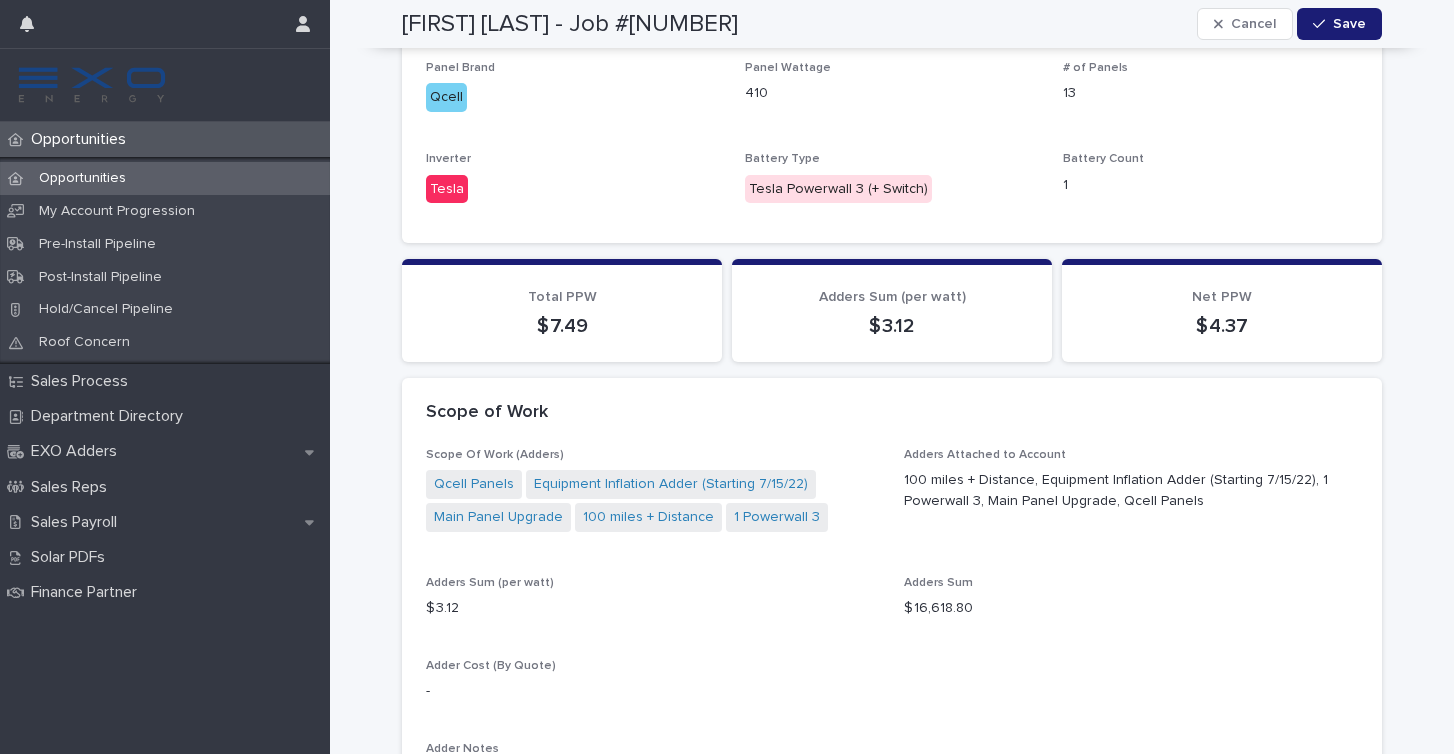 scroll, scrollTop: 1530, scrollLeft: 0, axis: vertical 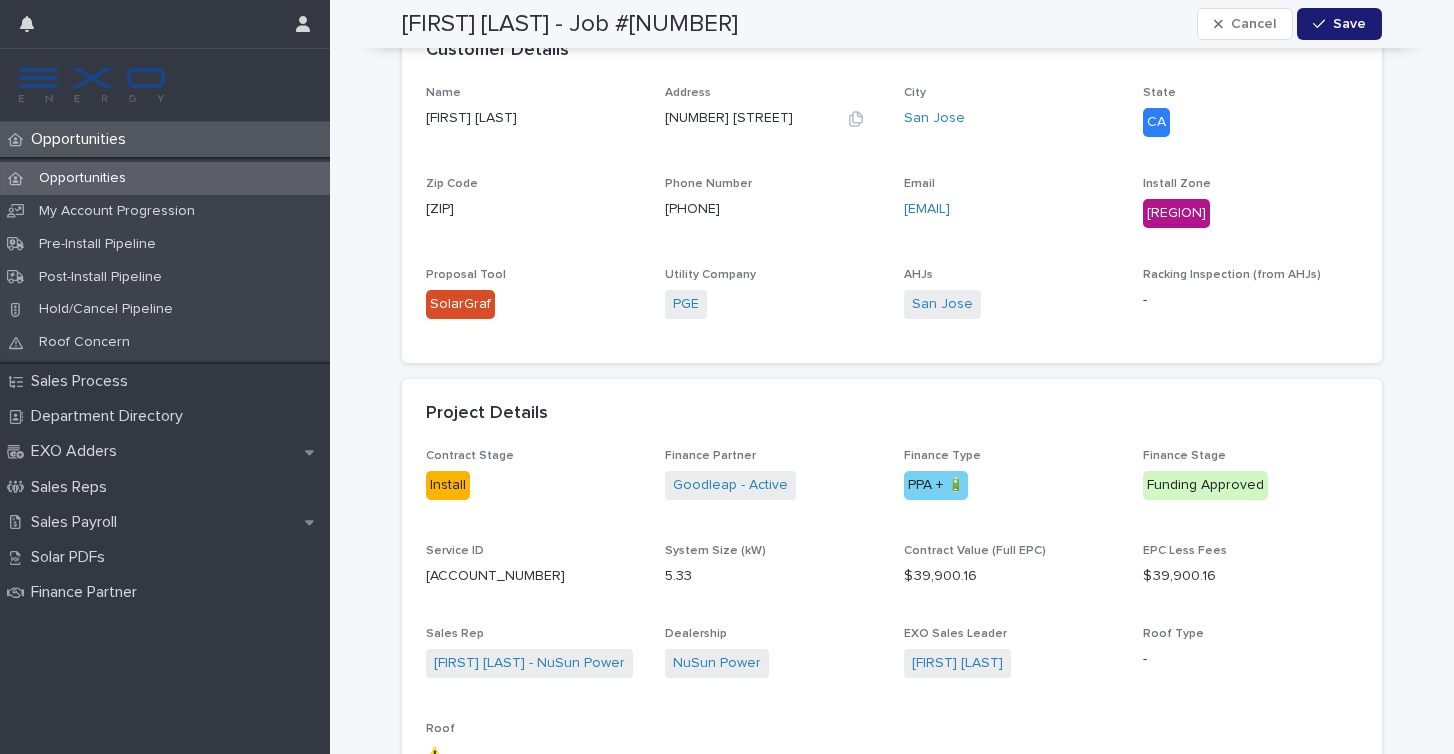 click on "[NUMBER] [STREET]" at bounding box center [729, 118] 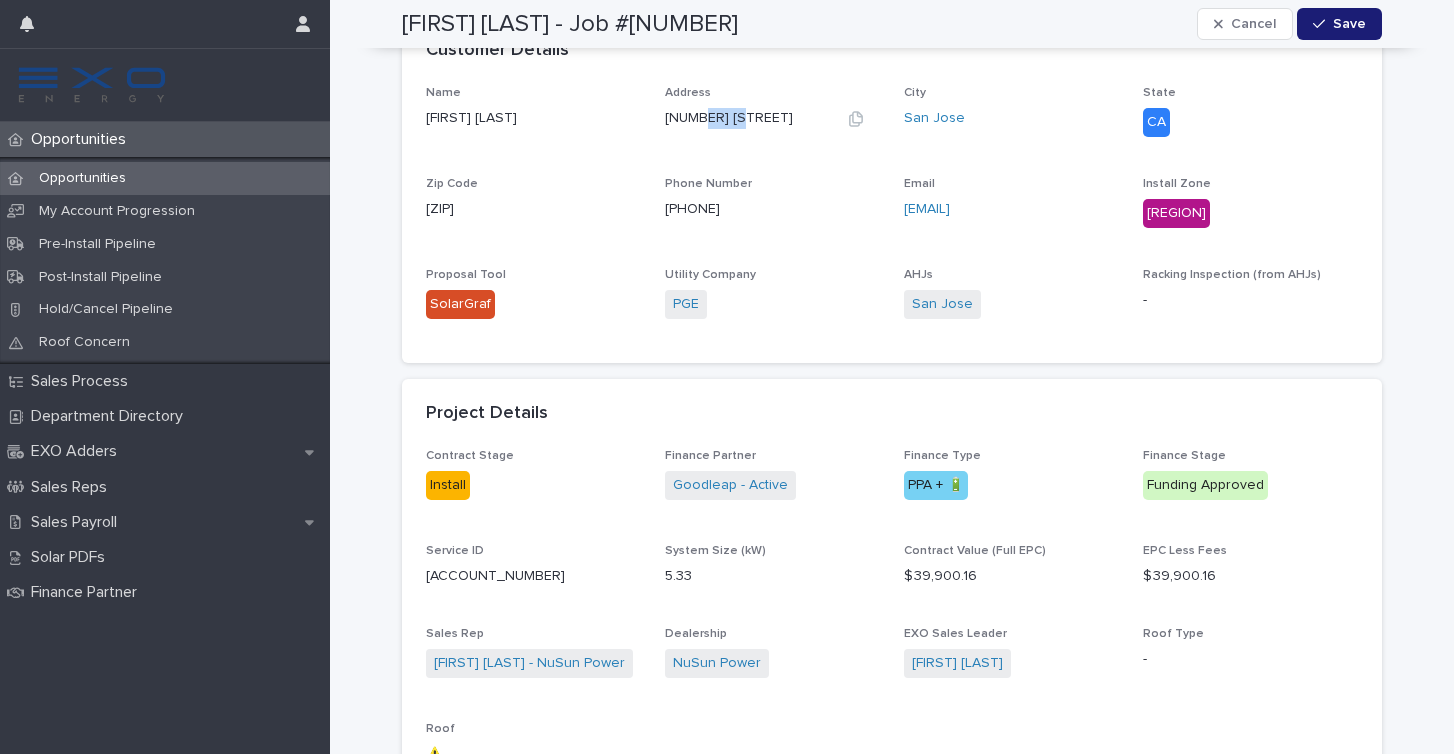 click on "[NUMBER] [STREET]" at bounding box center (729, 118) 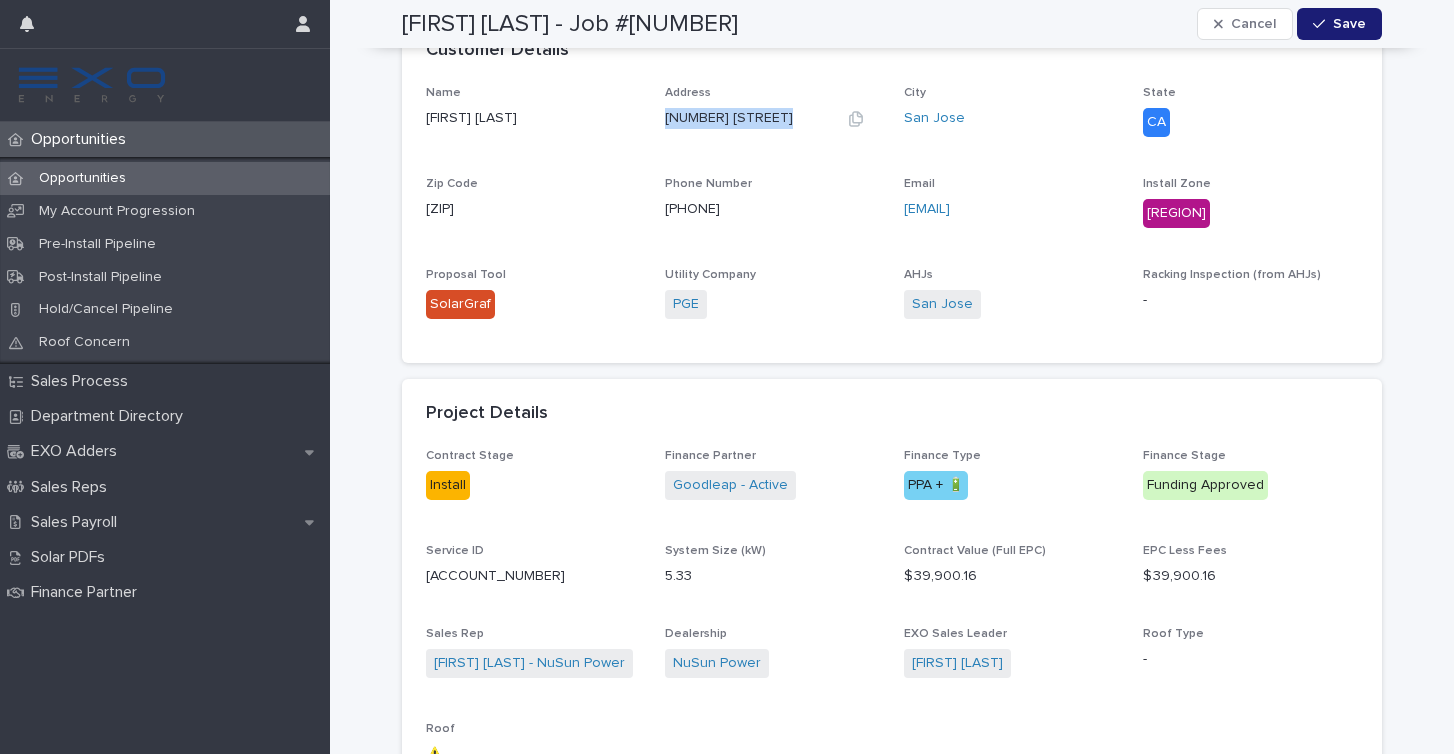 click on "[NUMBER] [STREET]" at bounding box center (729, 118) 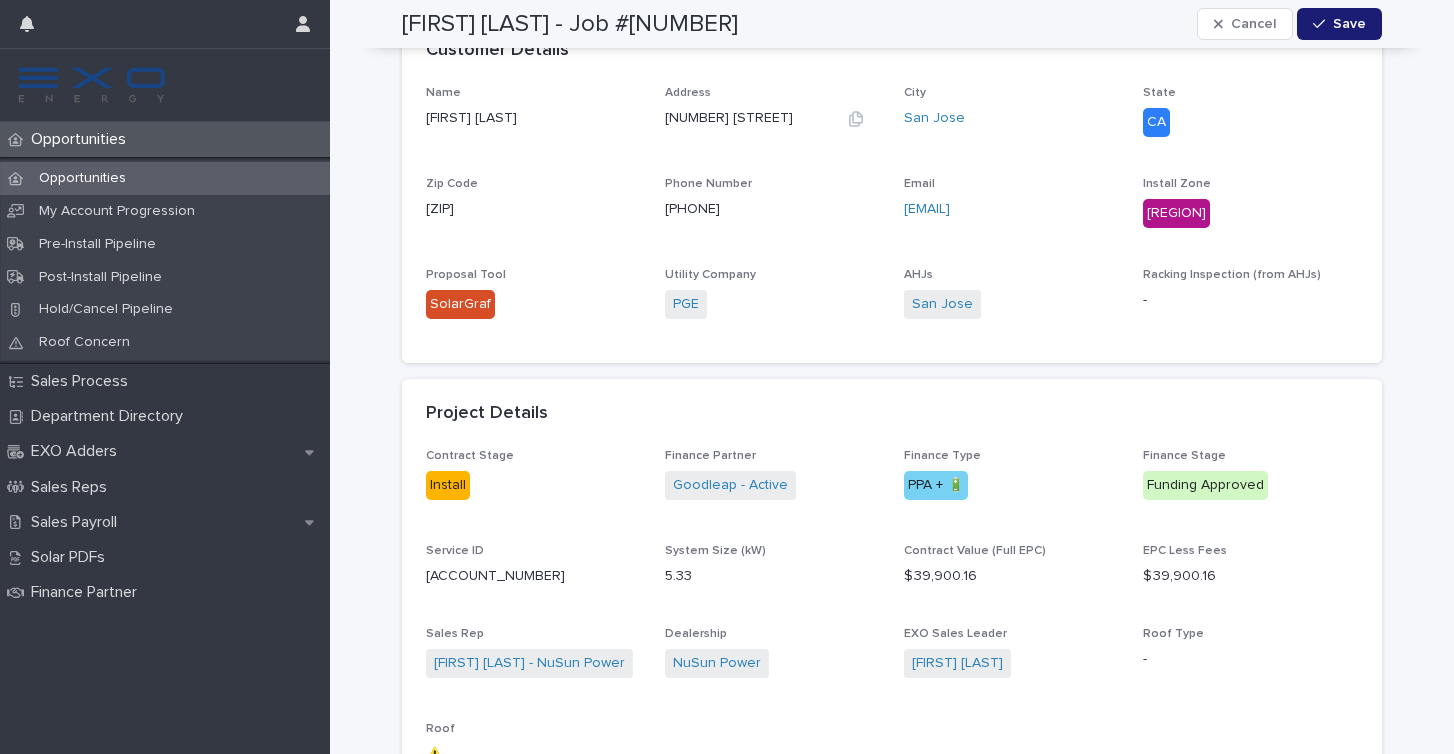 click on "Name [FIRST] [LAST] Address [NUMBER] [STREET] City [CITY]   State [STATE] Zip Code [ZIP] Phone Number [PHONE] Email [EMAIL] Install Zone [ZONE] Proposal Tool SolarGraf Utility Company  PGE   AHJs [CITY]   Racking Inspection (from AHJs) -" at bounding box center (892, 213) 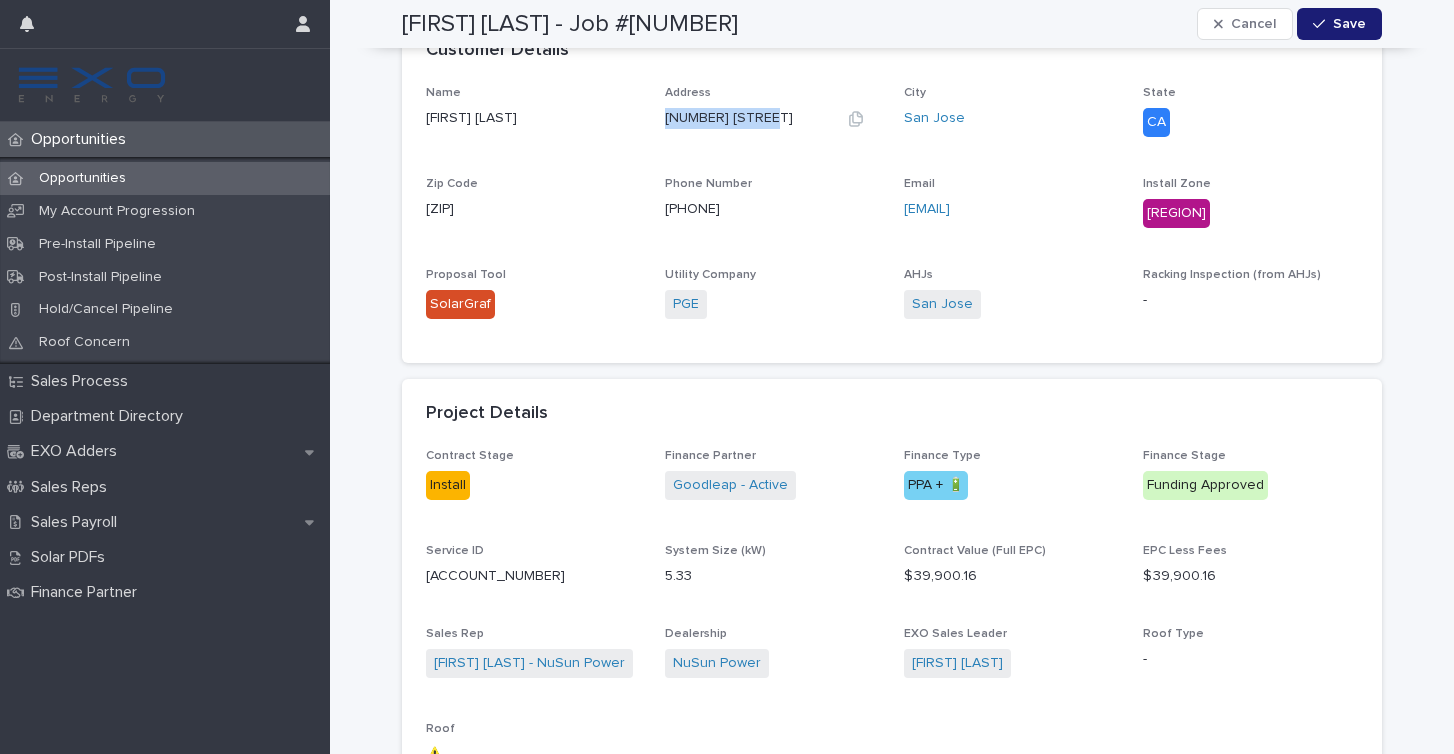 drag, startPoint x: 667, startPoint y: 115, endPoint x: 770, endPoint y: 116, distance: 103.00485 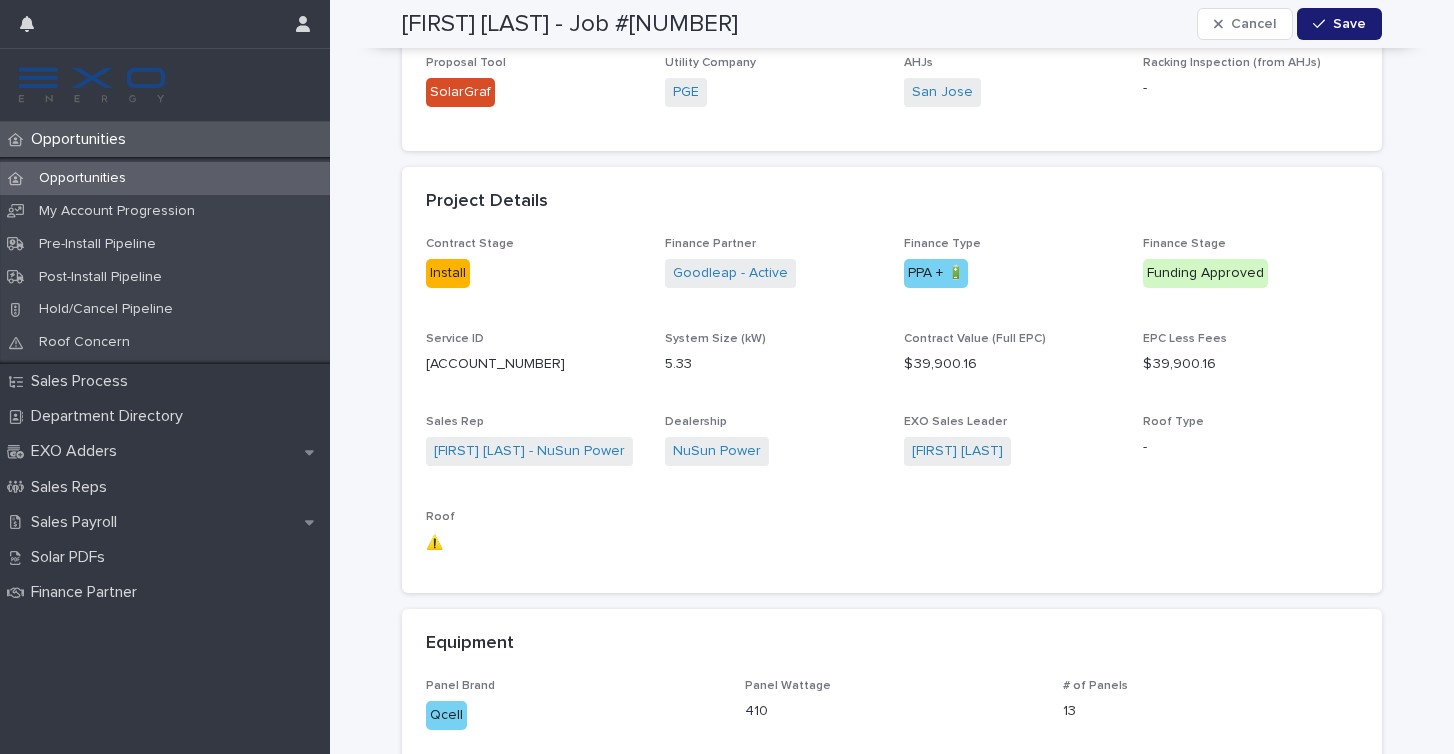 scroll, scrollTop: 830, scrollLeft: 0, axis: vertical 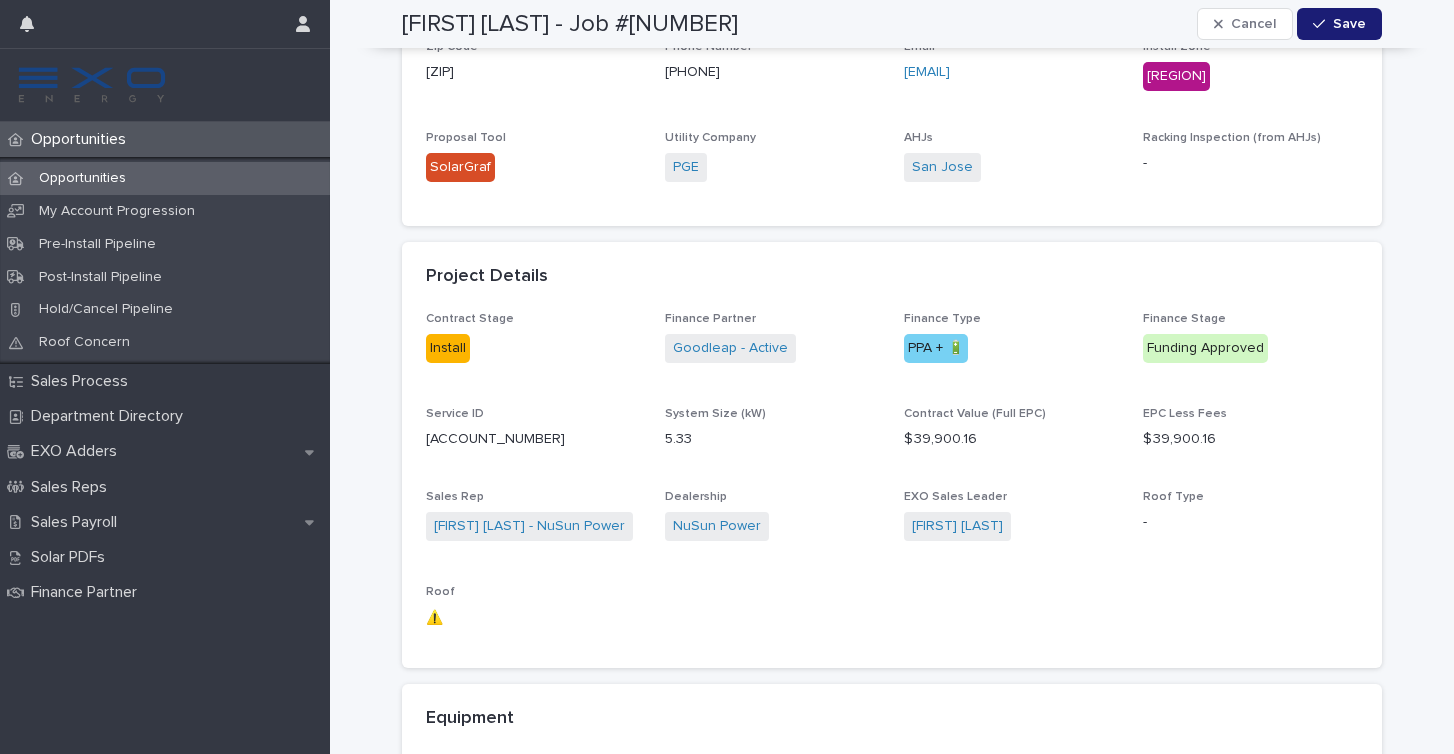 click at bounding box center [148, 24] 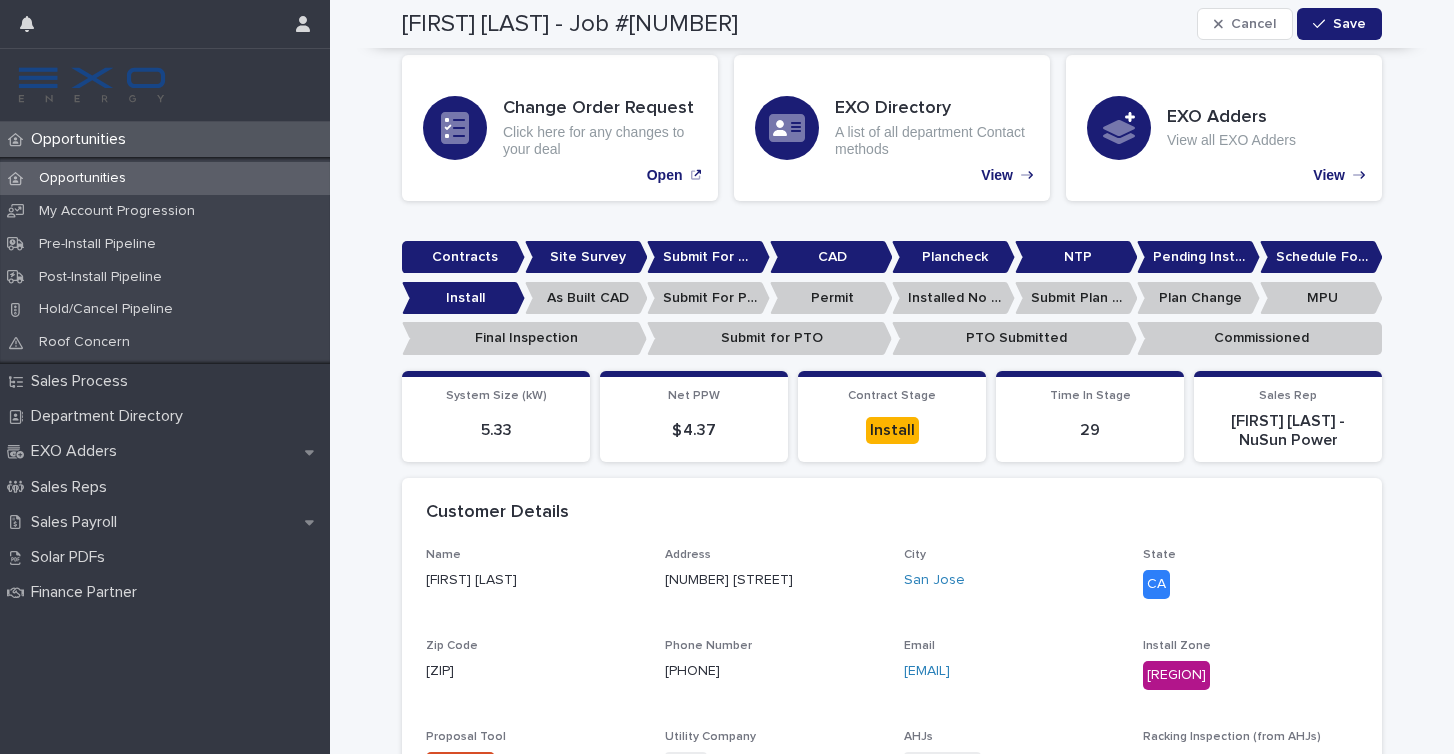 scroll, scrollTop: 0, scrollLeft: 0, axis: both 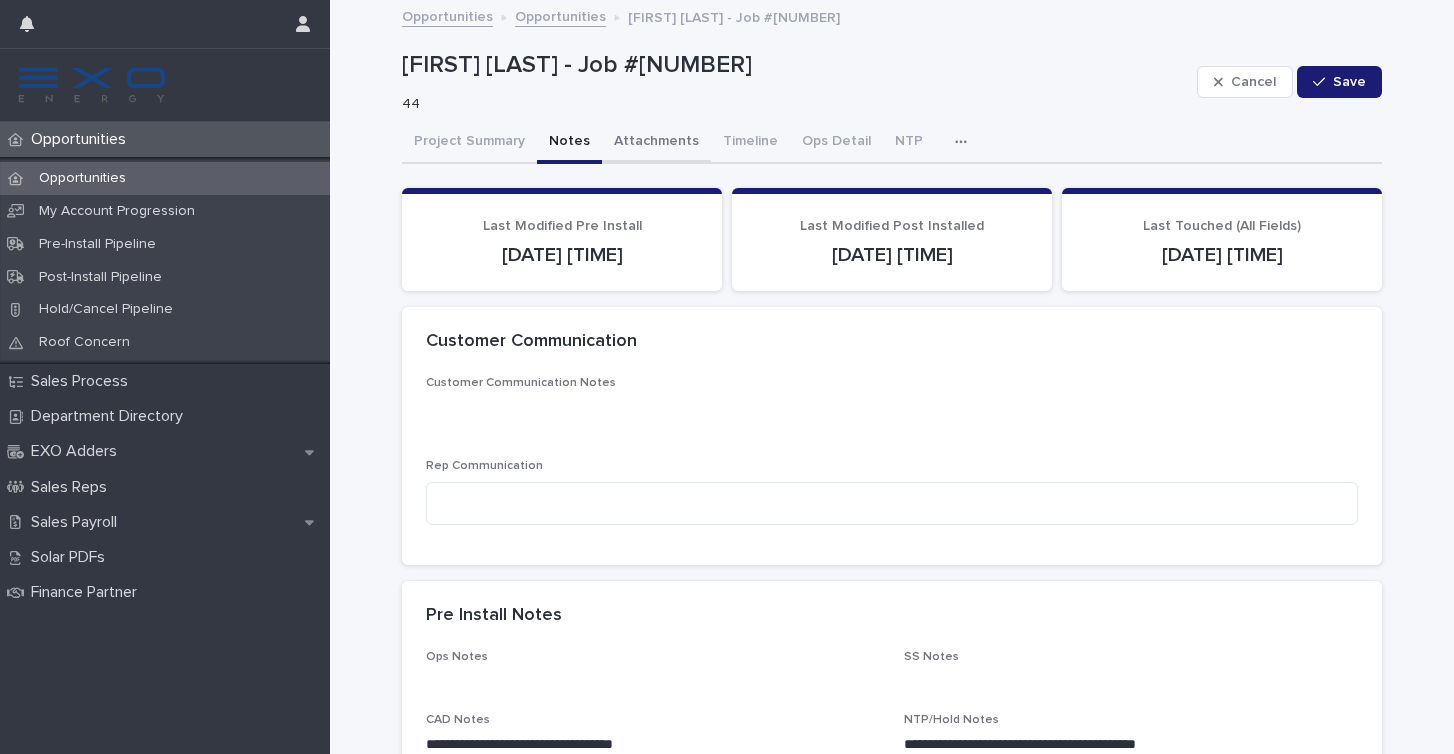 drag, startPoint x: 579, startPoint y: 139, endPoint x: 646, endPoint y: 140, distance: 67.00746 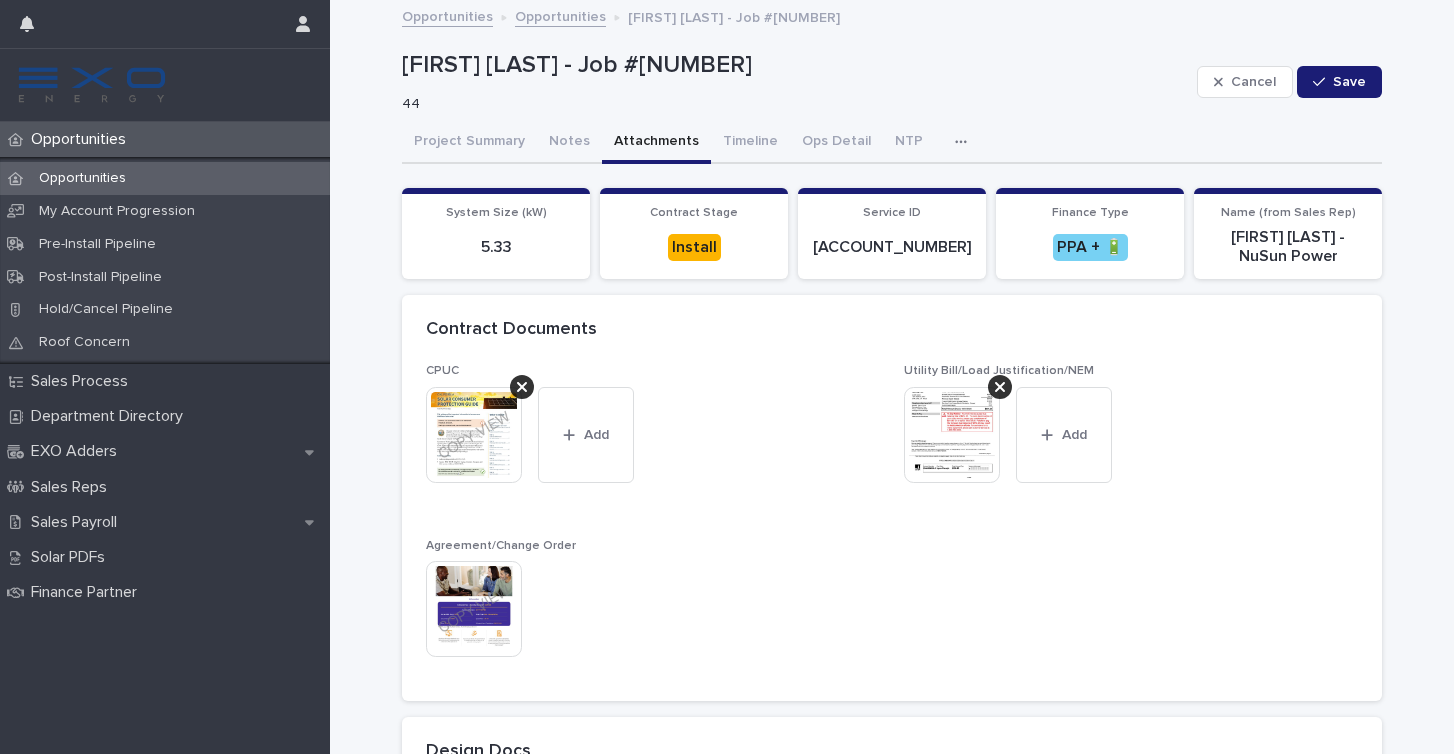 click on "Attachments" at bounding box center [656, 143] 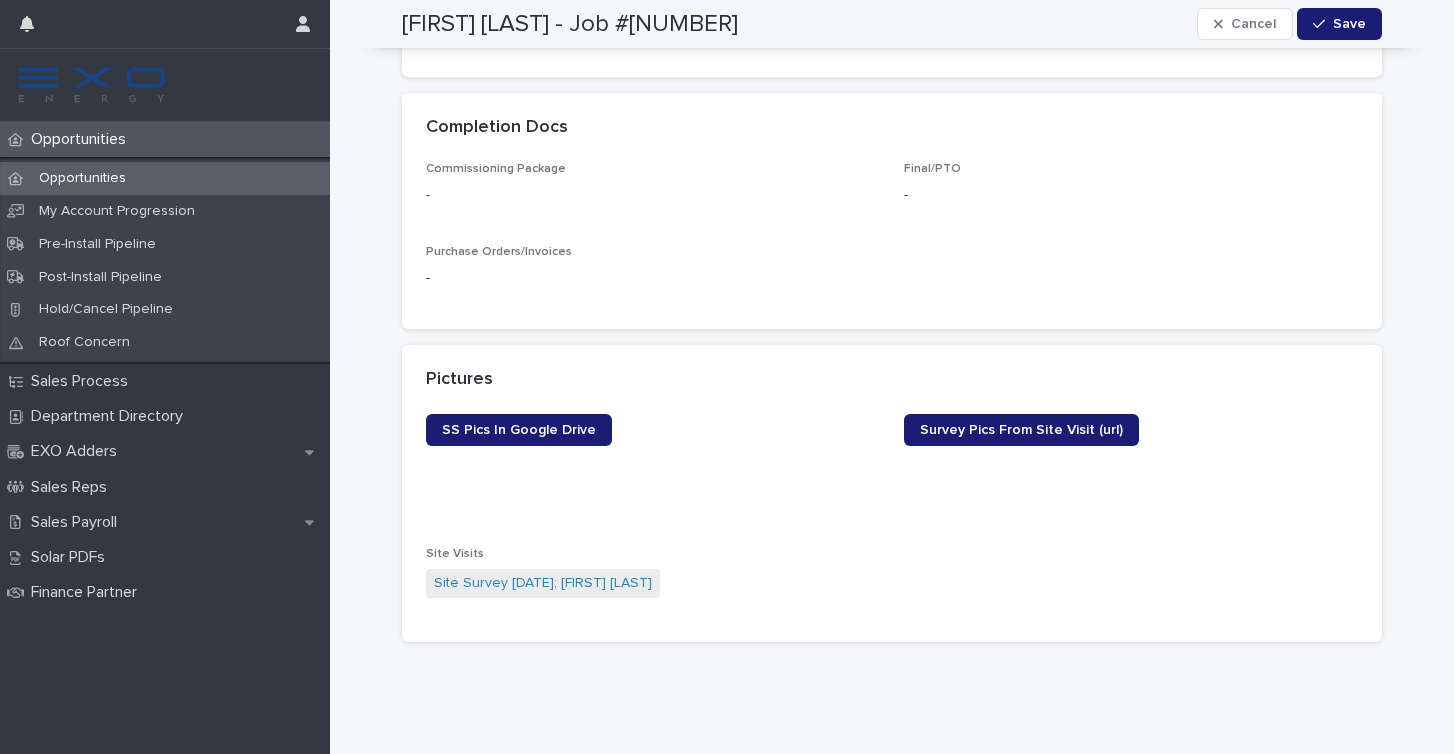 scroll, scrollTop: 1193, scrollLeft: 0, axis: vertical 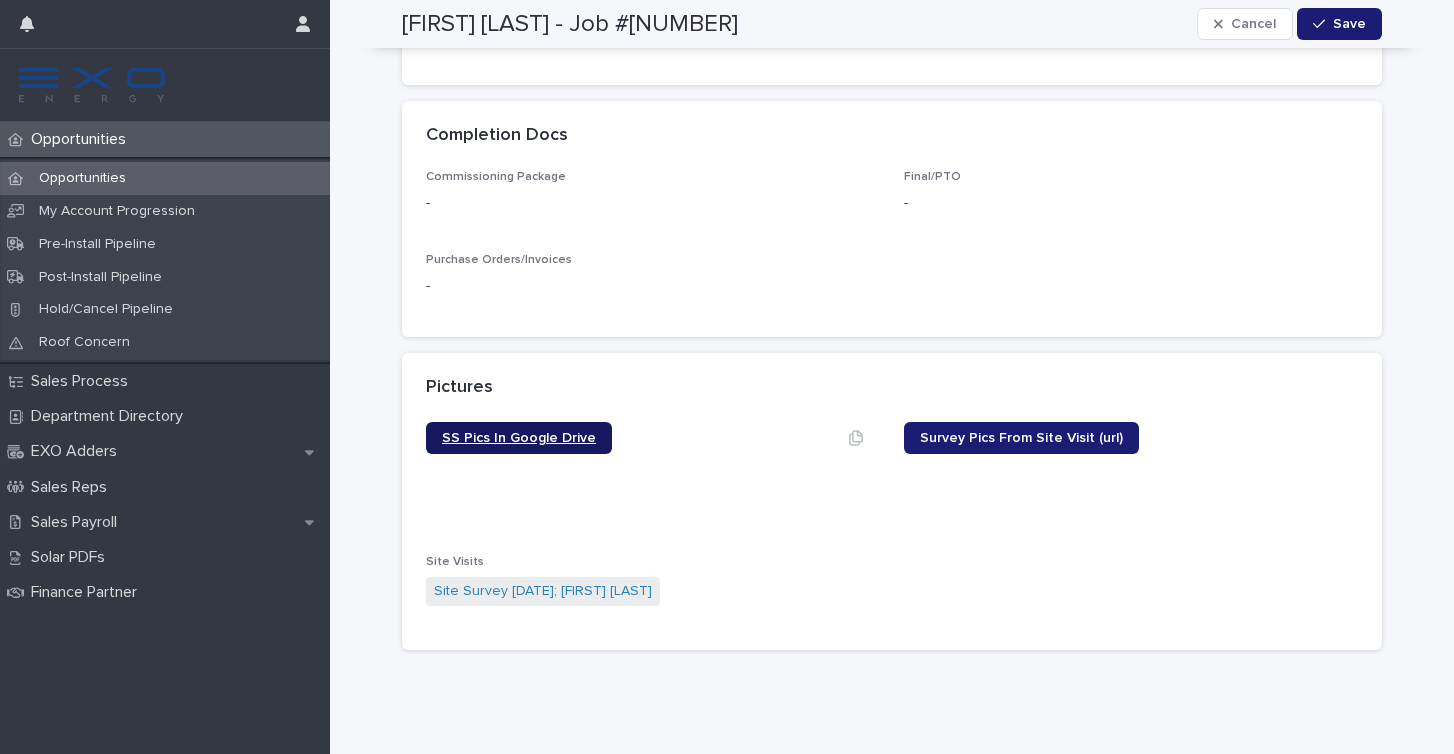 click on "SS Pics In Google Drive" at bounding box center [519, 438] 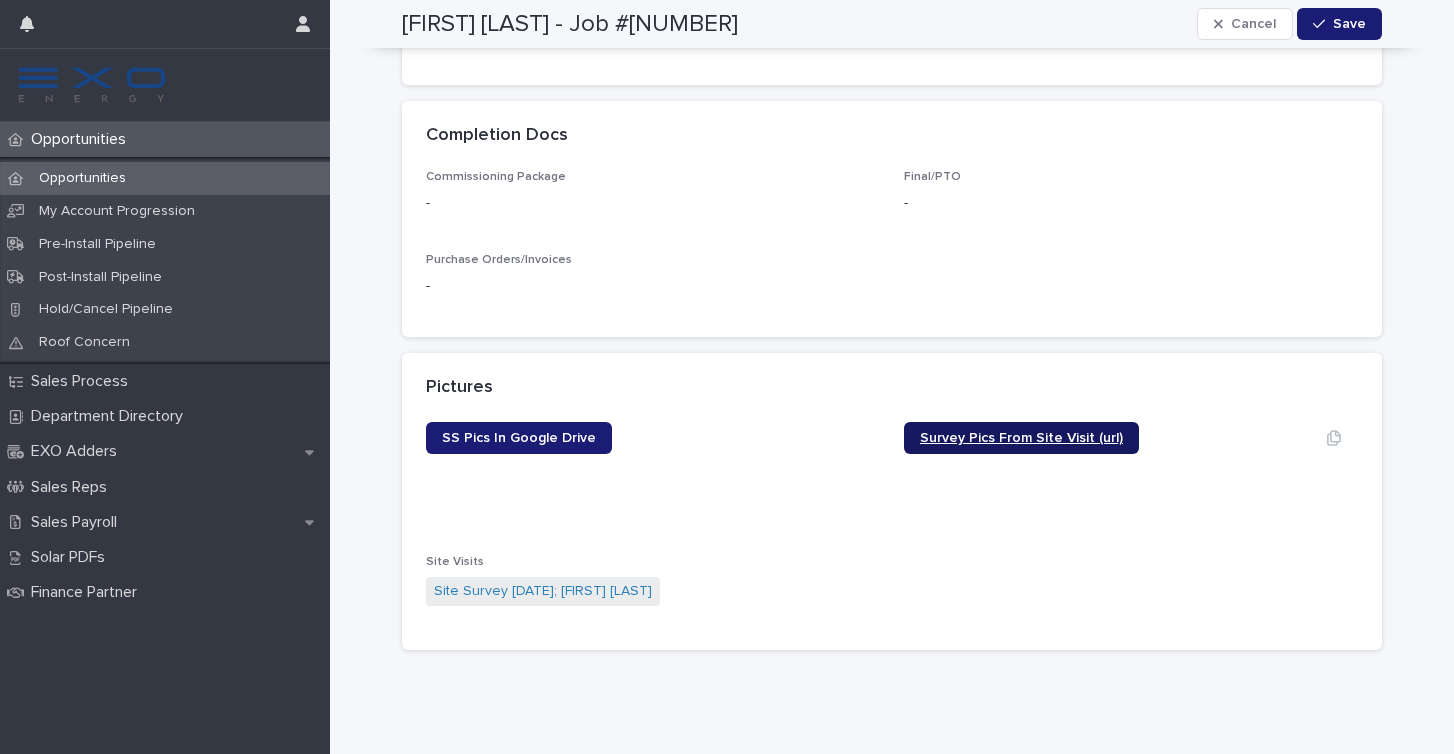 click on "Survey Pics From Site Visit (url)" at bounding box center (1021, 438) 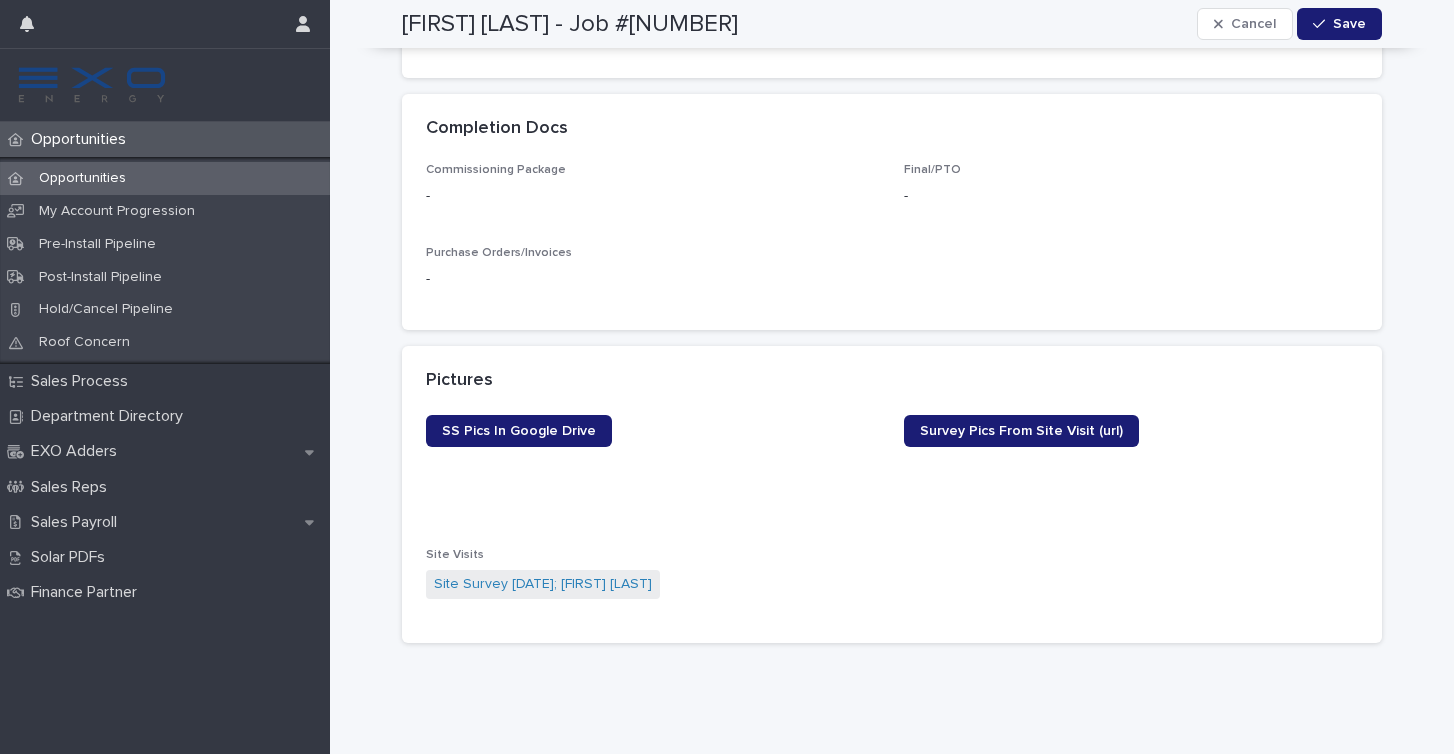 scroll, scrollTop: 1193, scrollLeft: 0, axis: vertical 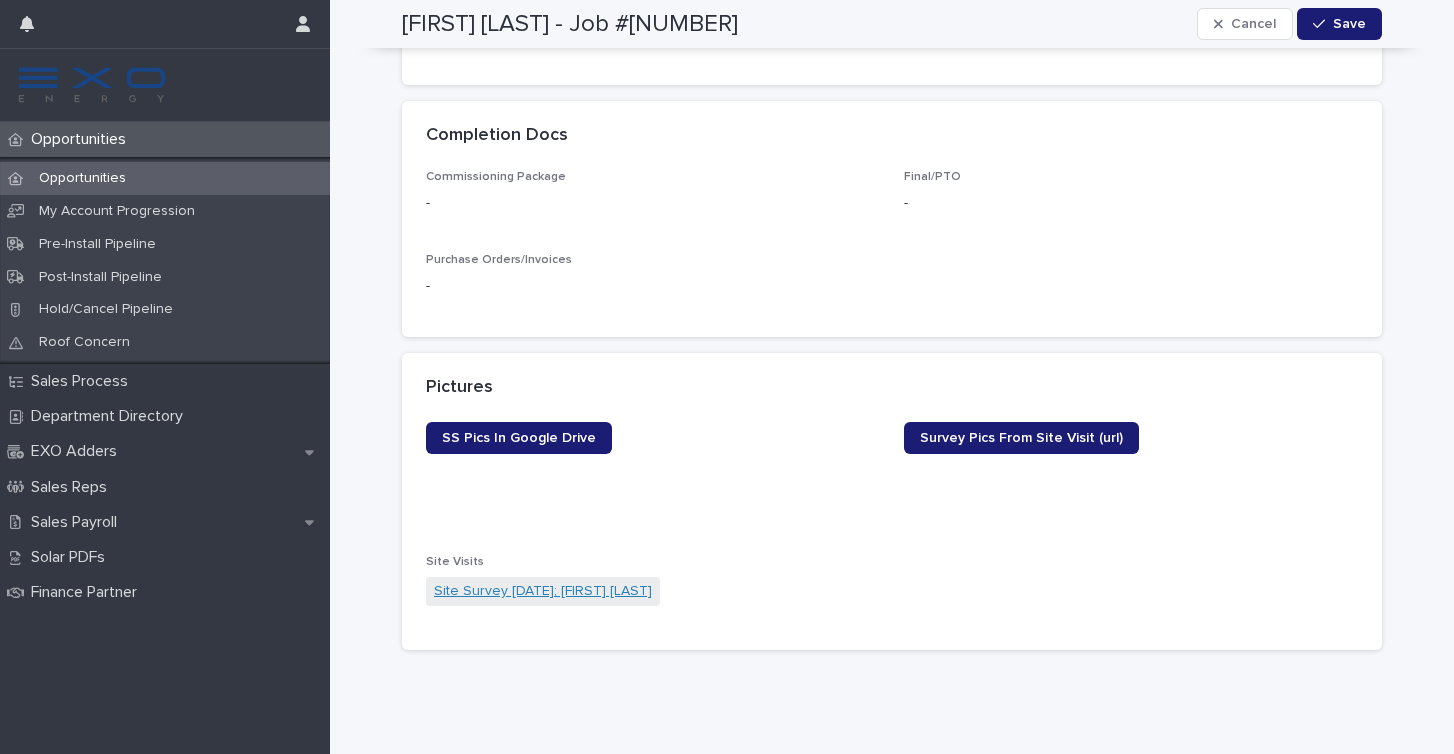 click on "Site Survey [DATE]; [FIRST] [LAST]" at bounding box center (543, 591) 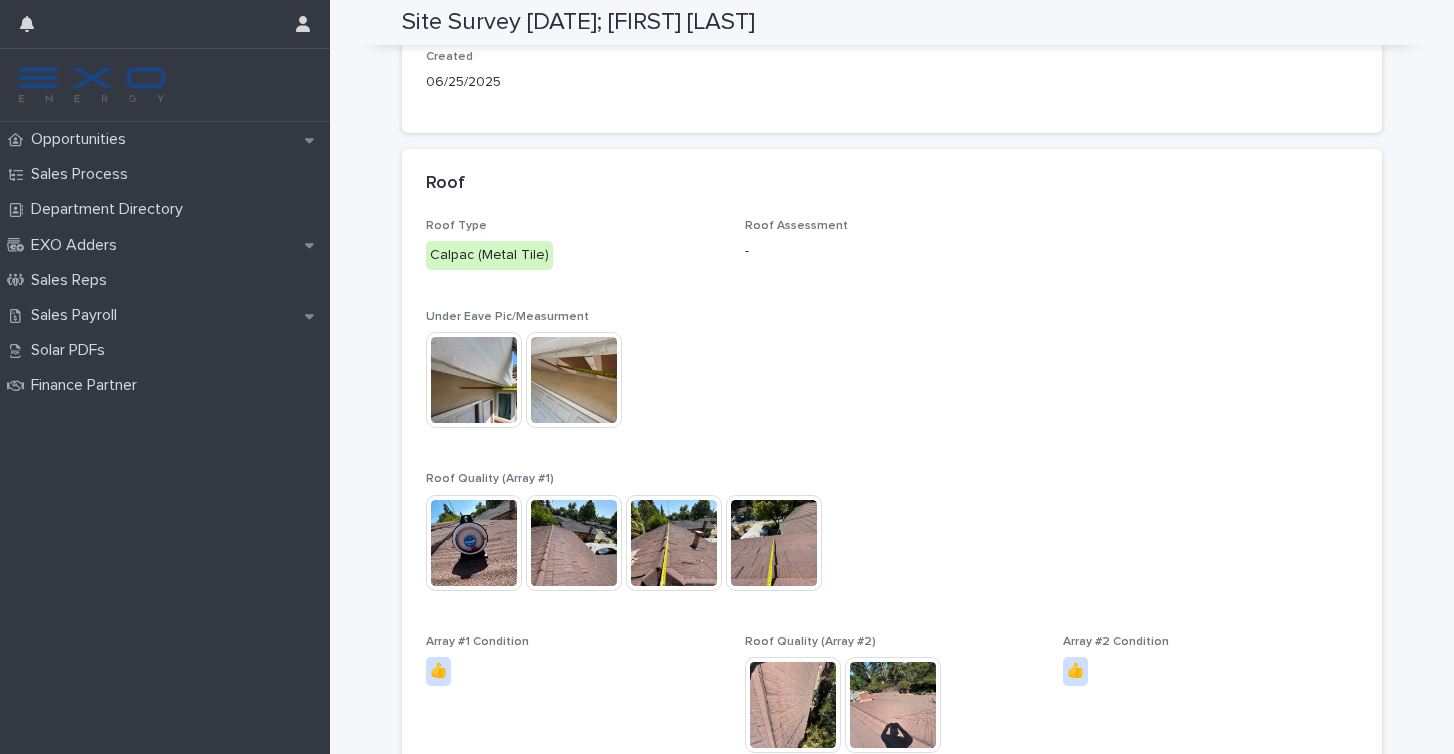 scroll, scrollTop: 265, scrollLeft: 0, axis: vertical 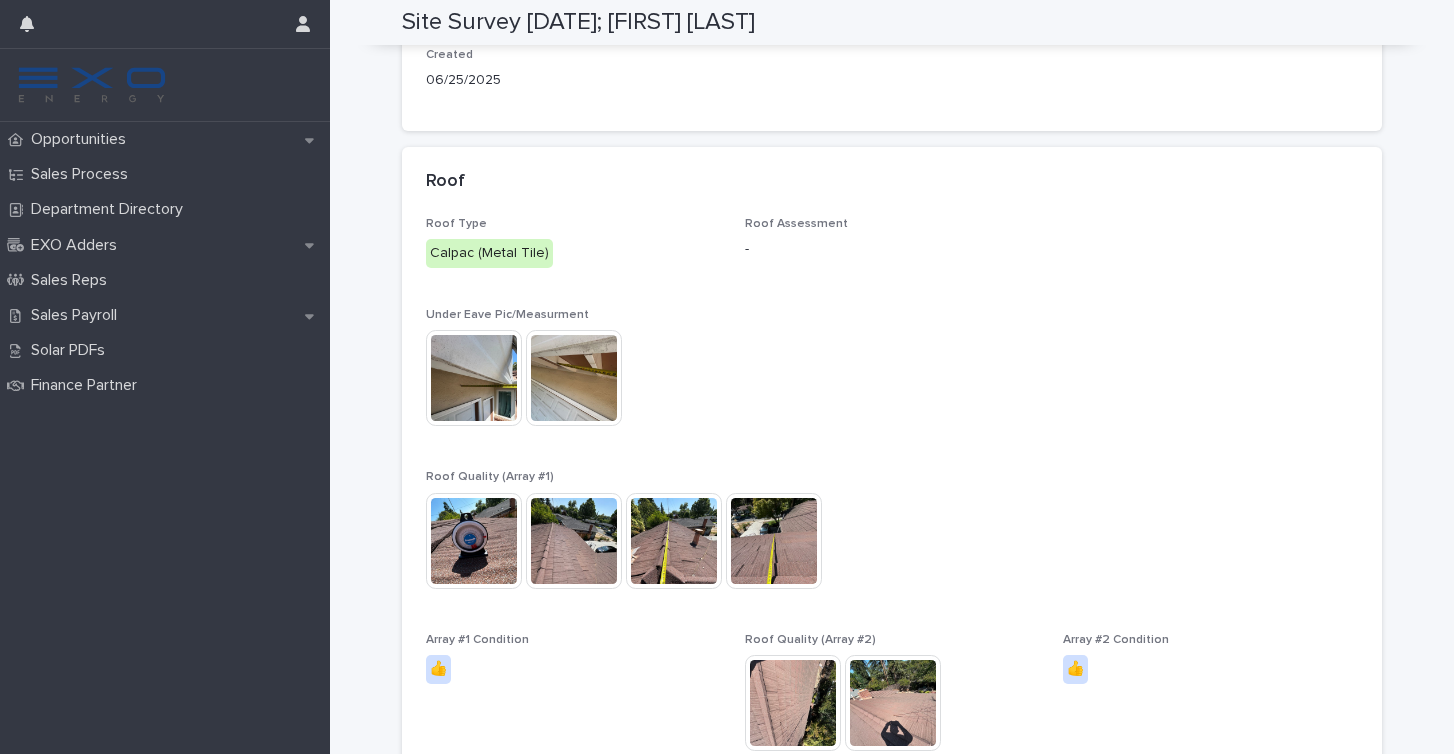 click at bounding box center (574, 378) 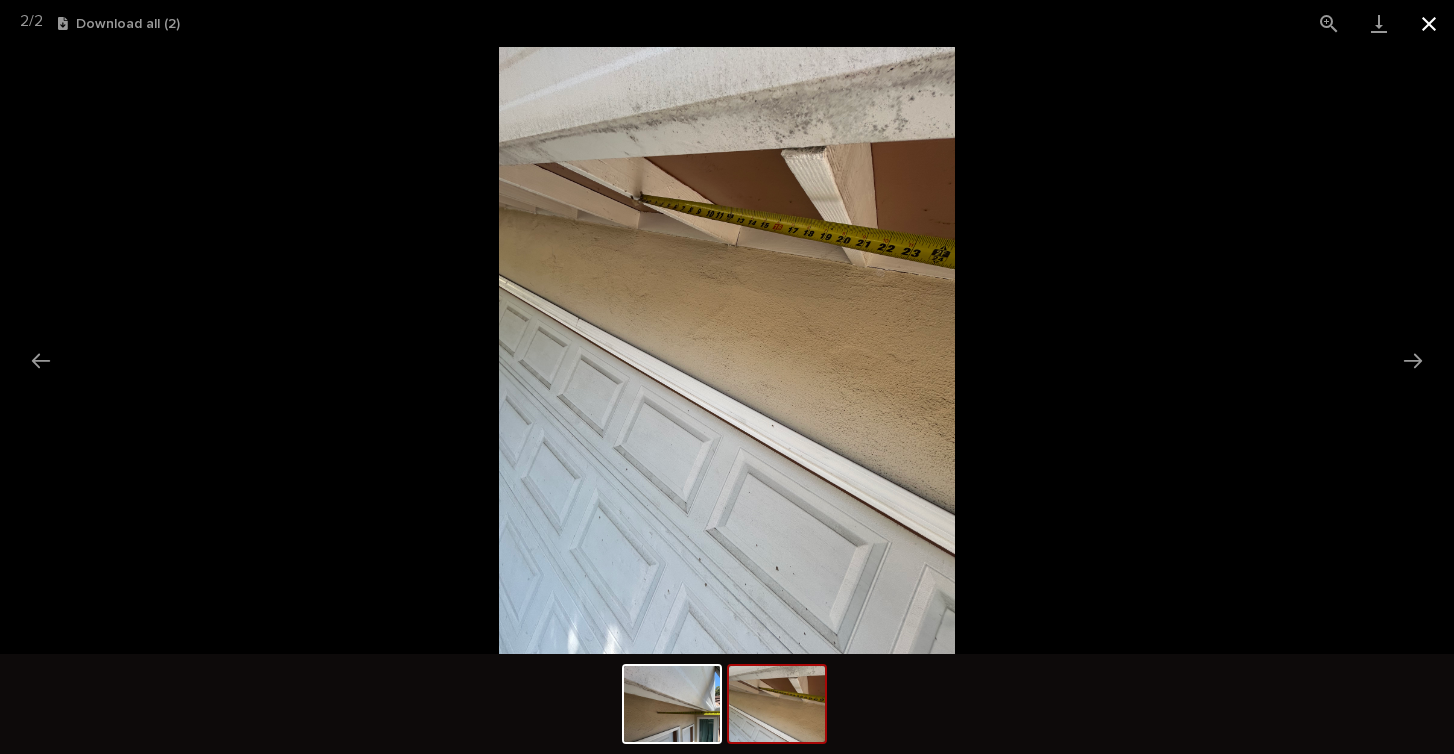 click at bounding box center [1429, 23] 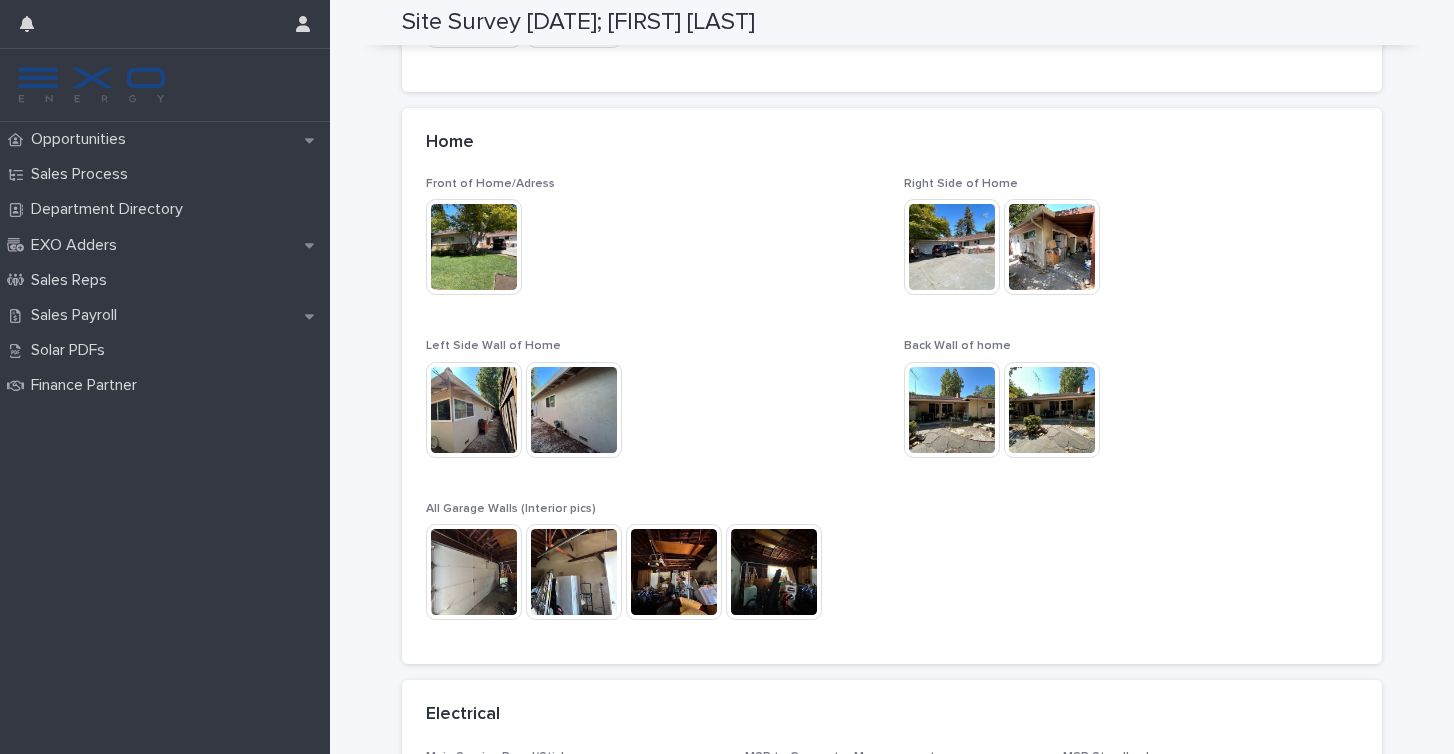 scroll, scrollTop: 1430, scrollLeft: 0, axis: vertical 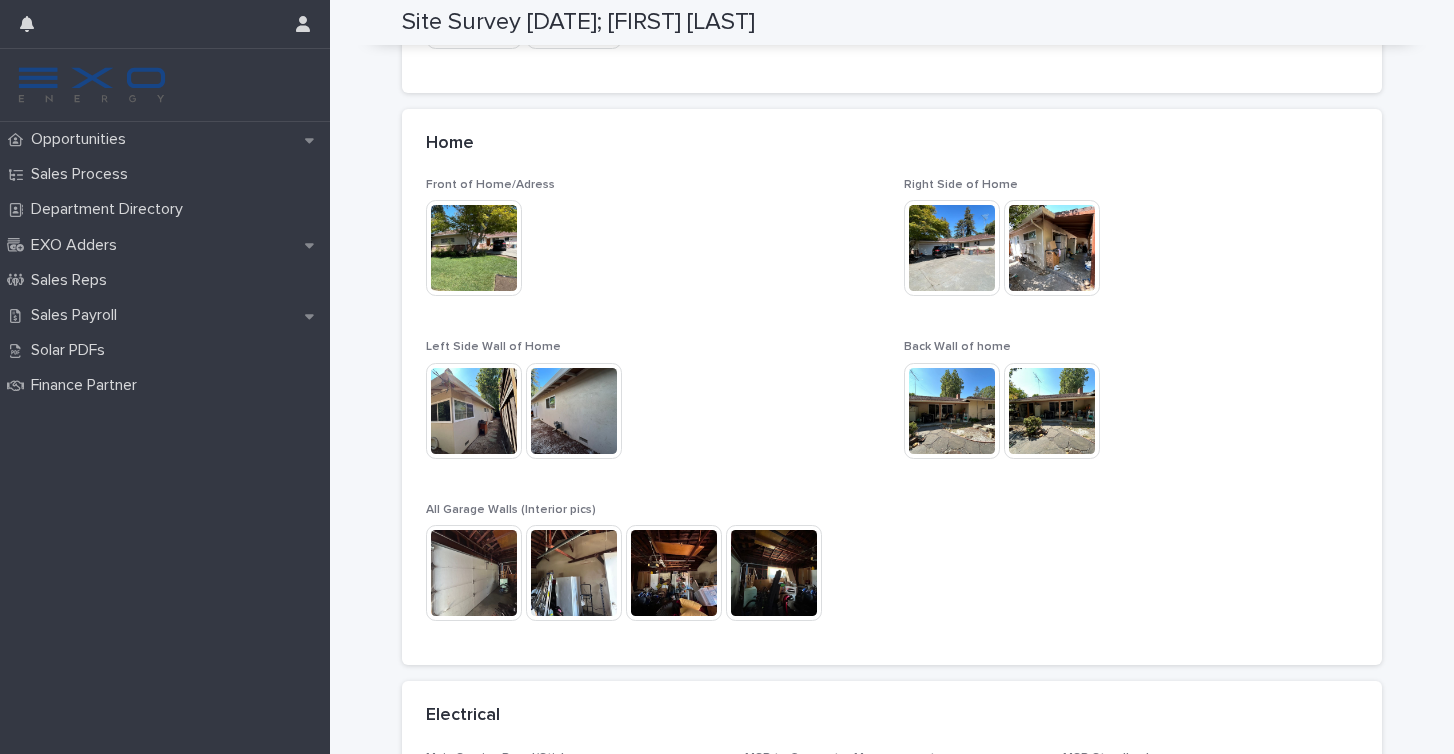 click at bounding box center [474, 573] 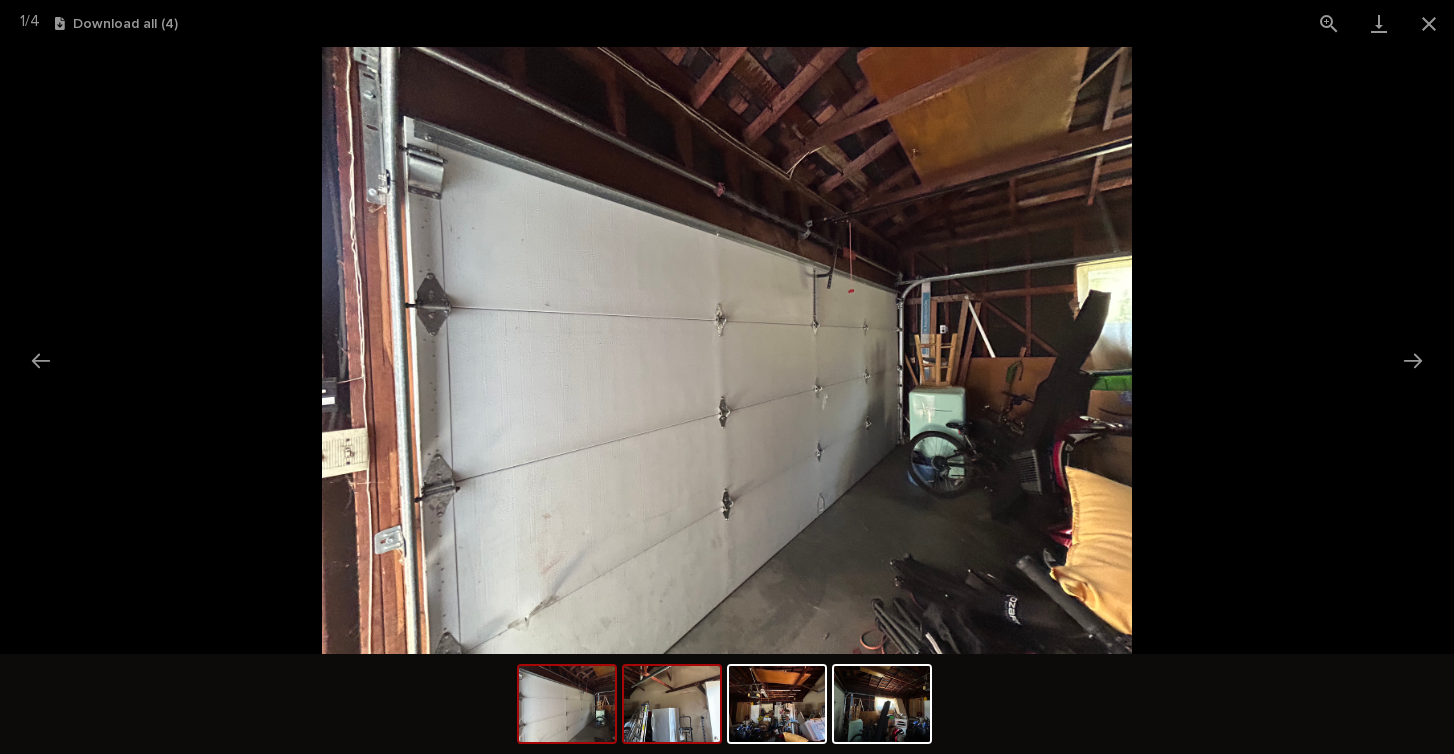 click at bounding box center [672, 704] 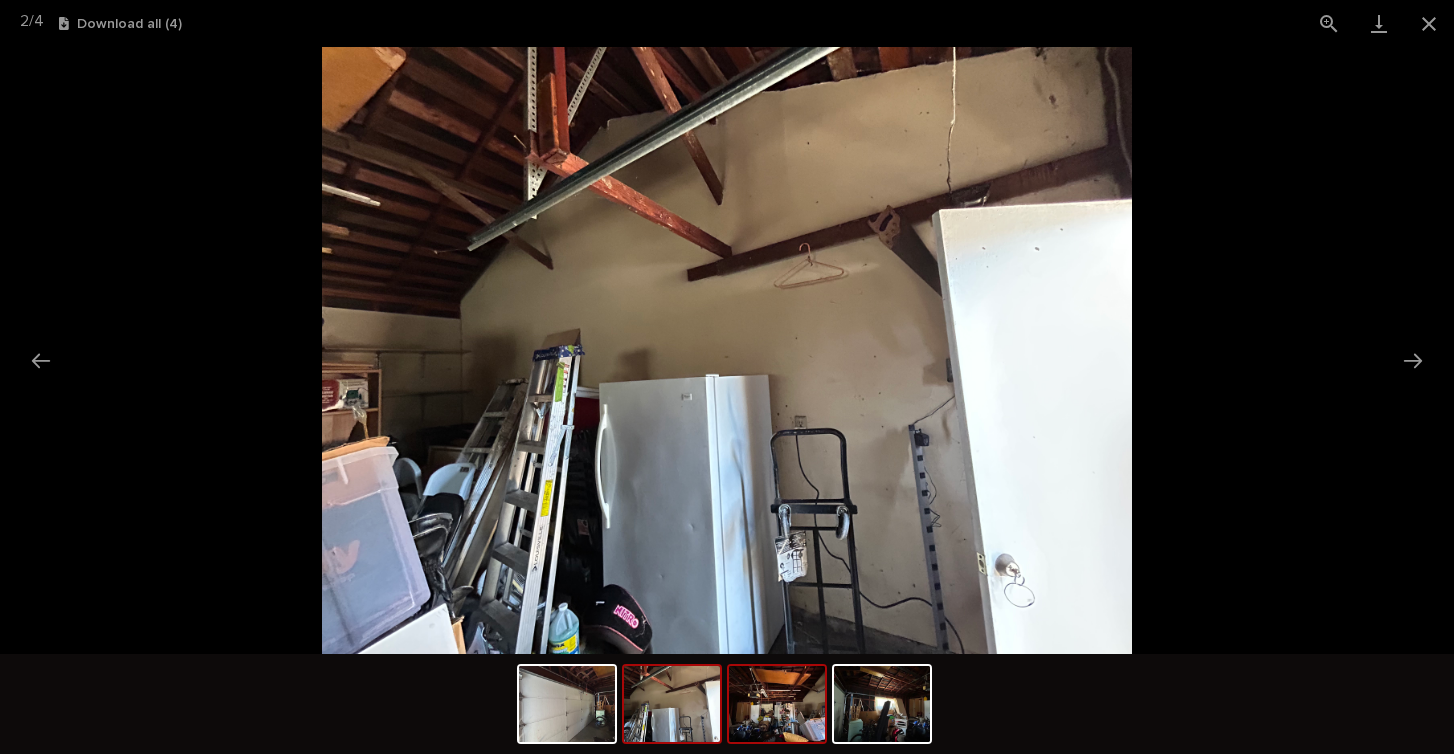 click at bounding box center (777, 704) 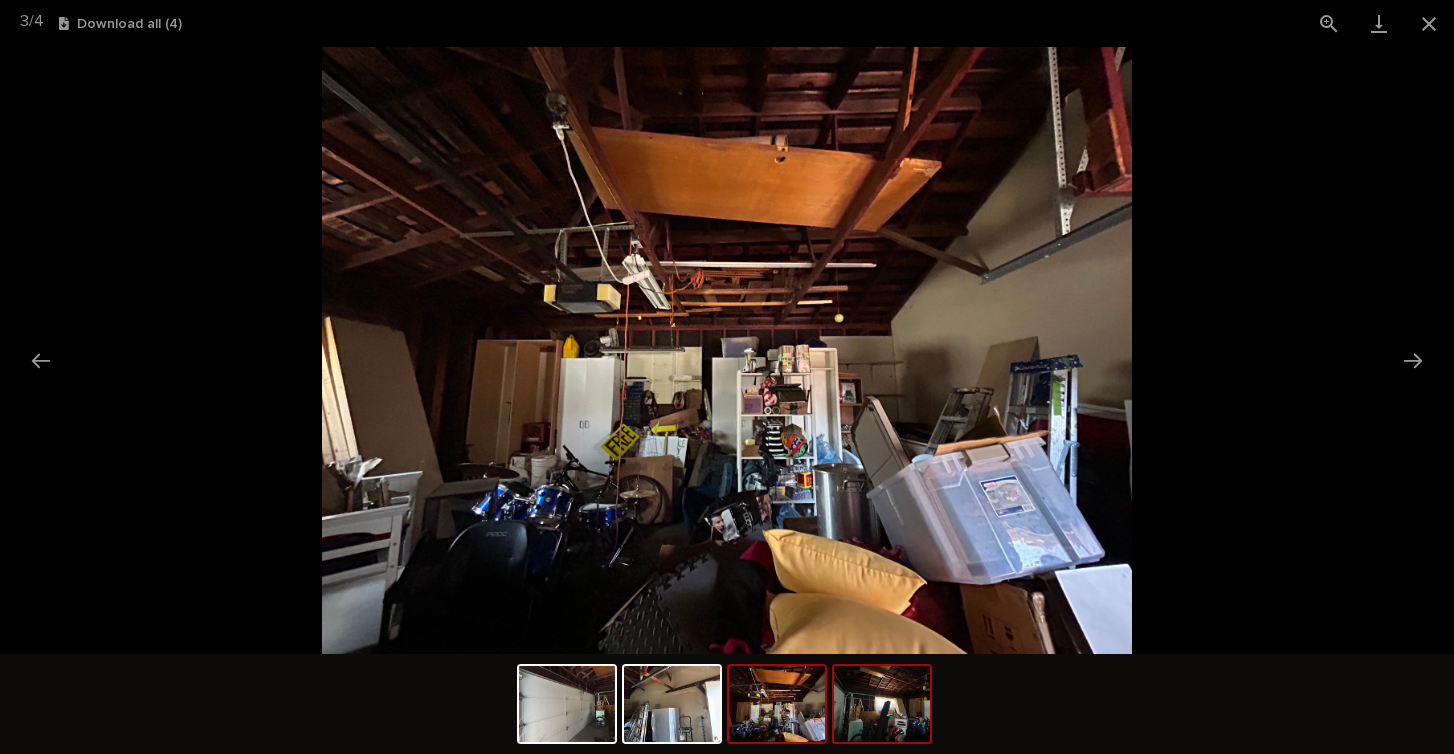 click at bounding box center [882, 704] 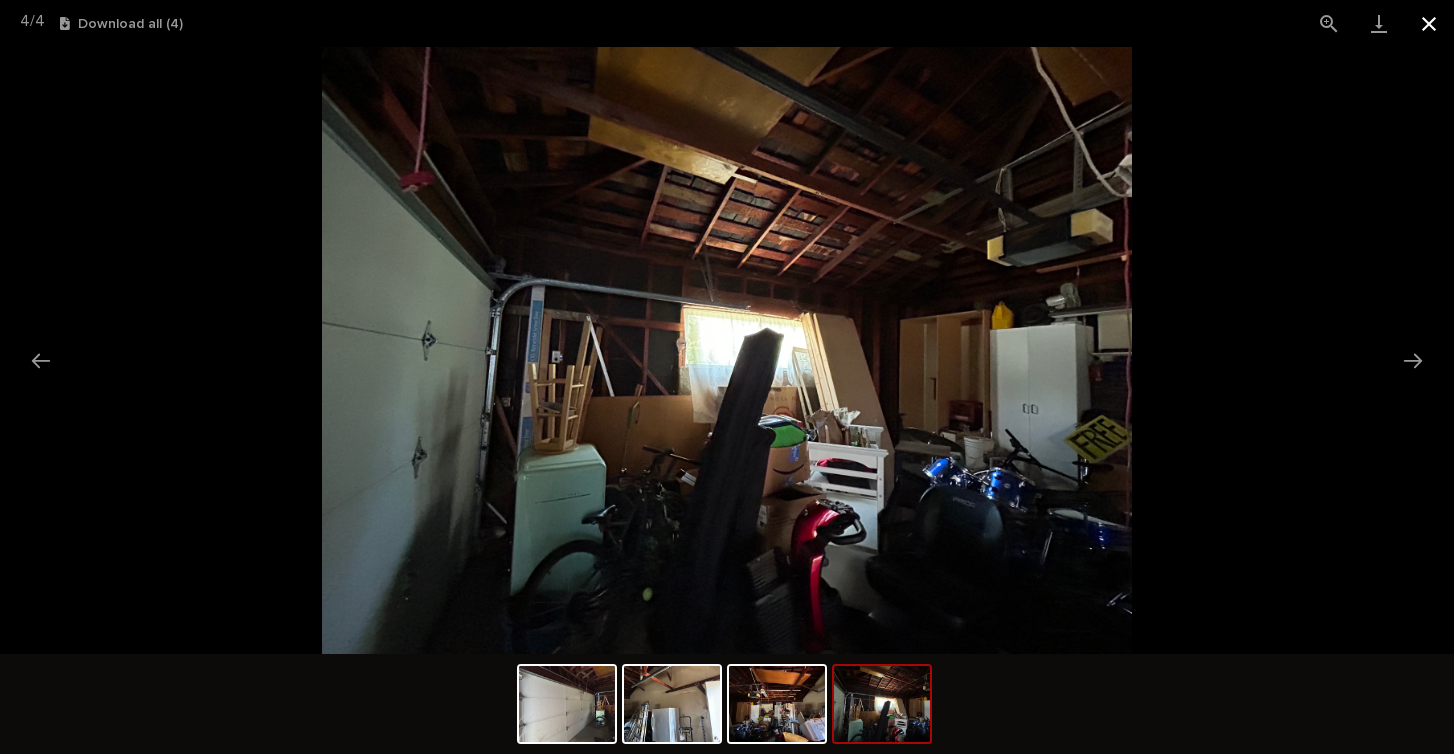 click at bounding box center (1429, 23) 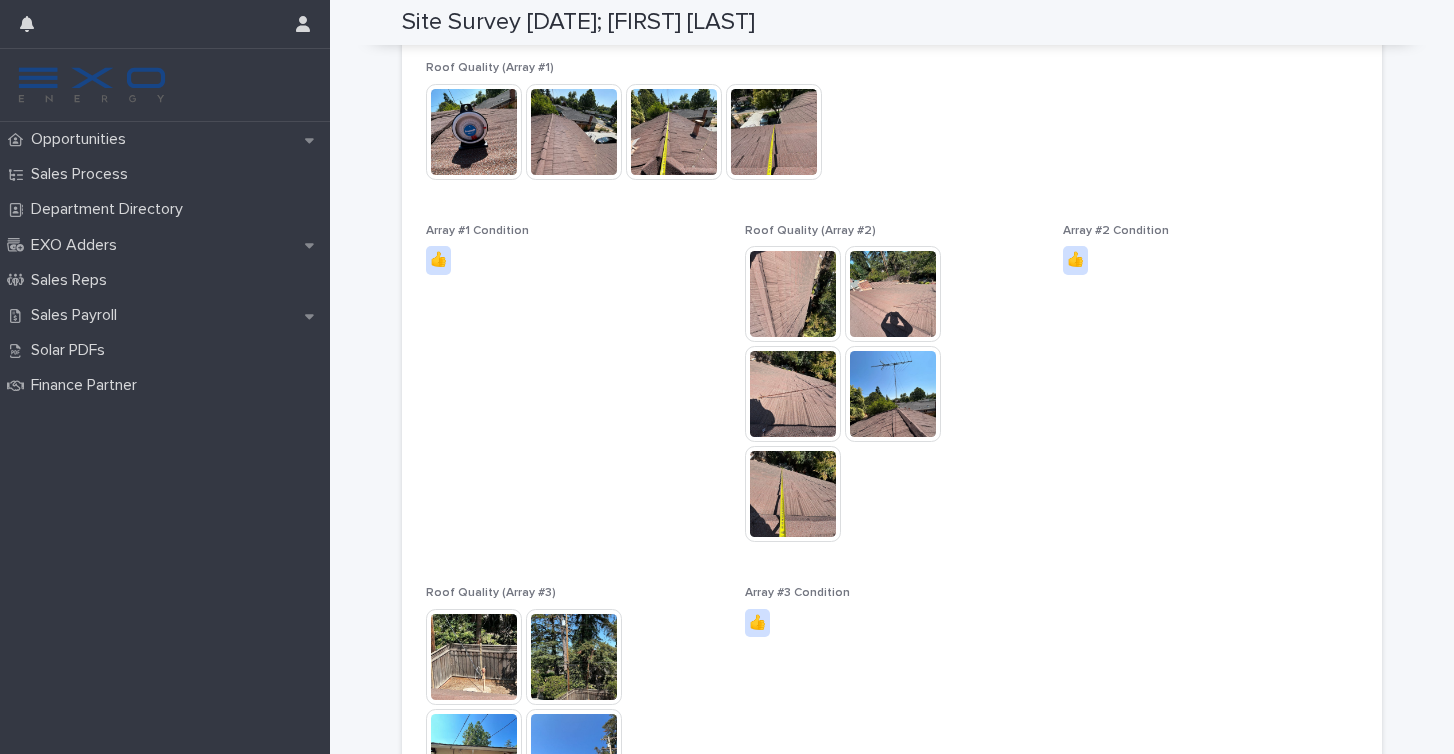 scroll, scrollTop: 663, scrollLeft: 0, axis: vertical 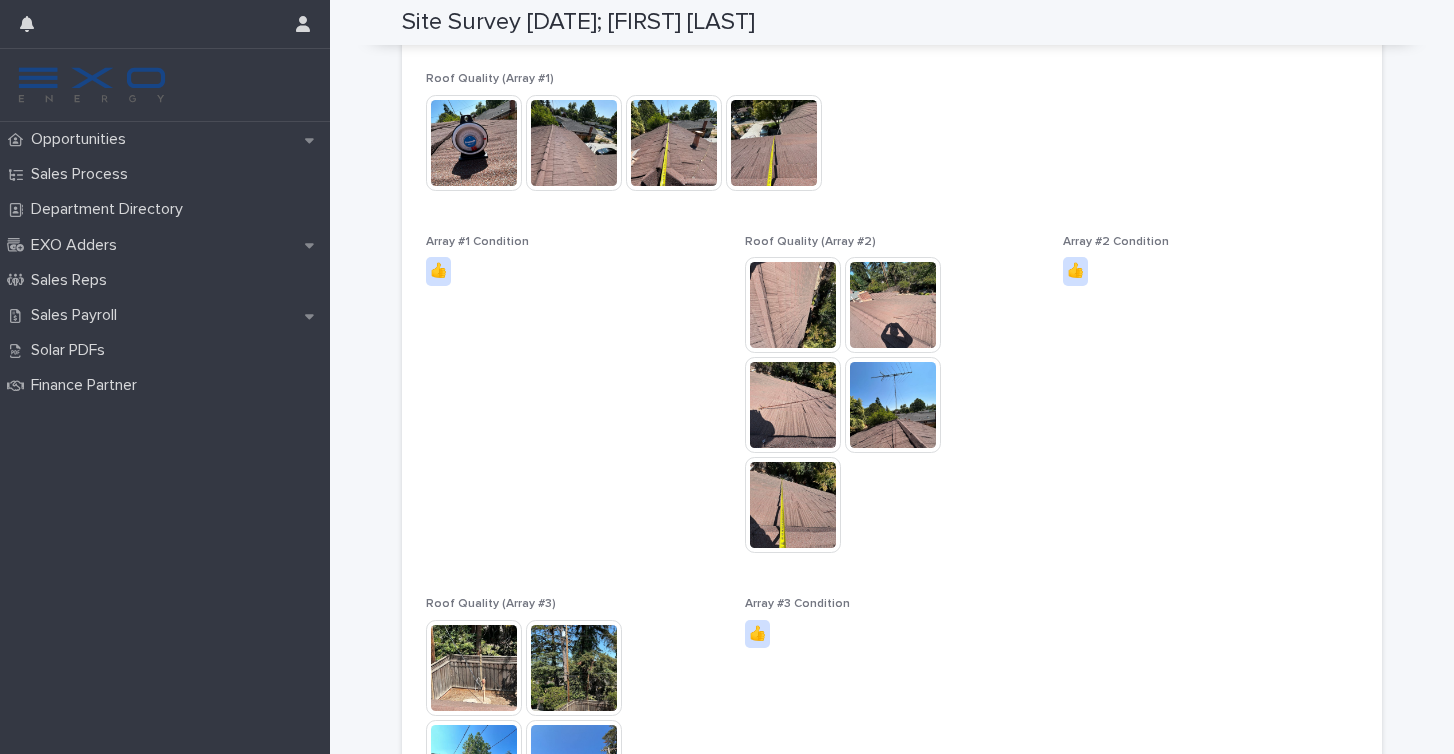 click at bounding box center (793, 305) 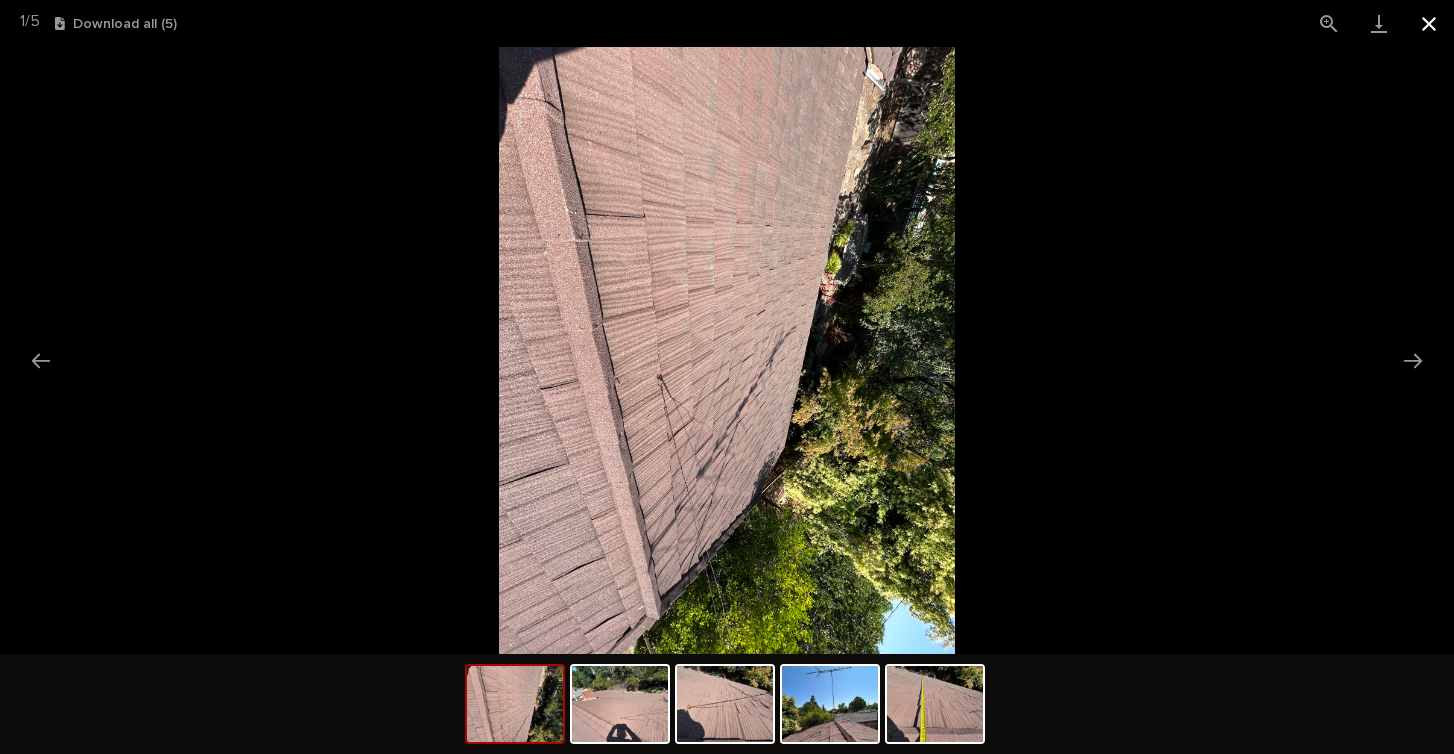 click at bounding box center [1429, 23] 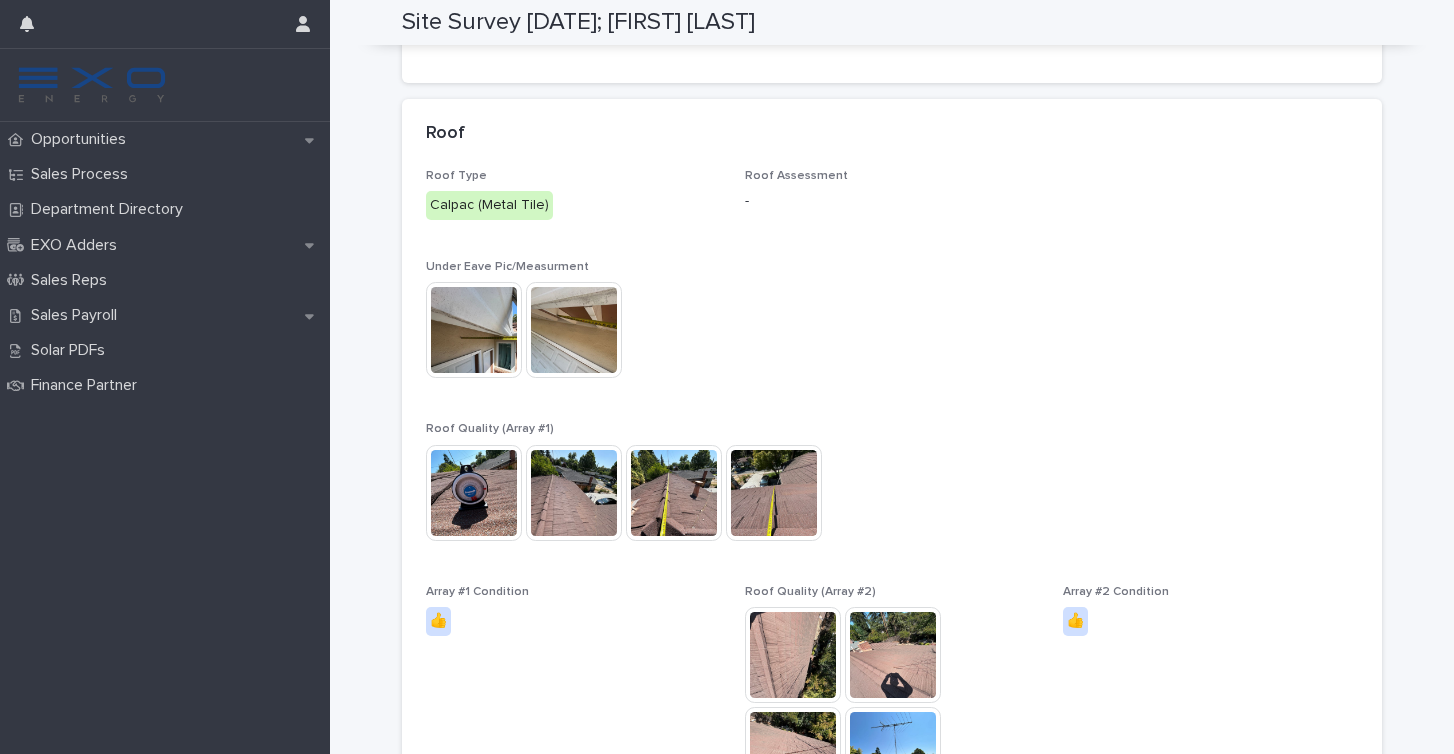 scroll, scrollTop: 294, scrollLeft: 0, axis: vertical 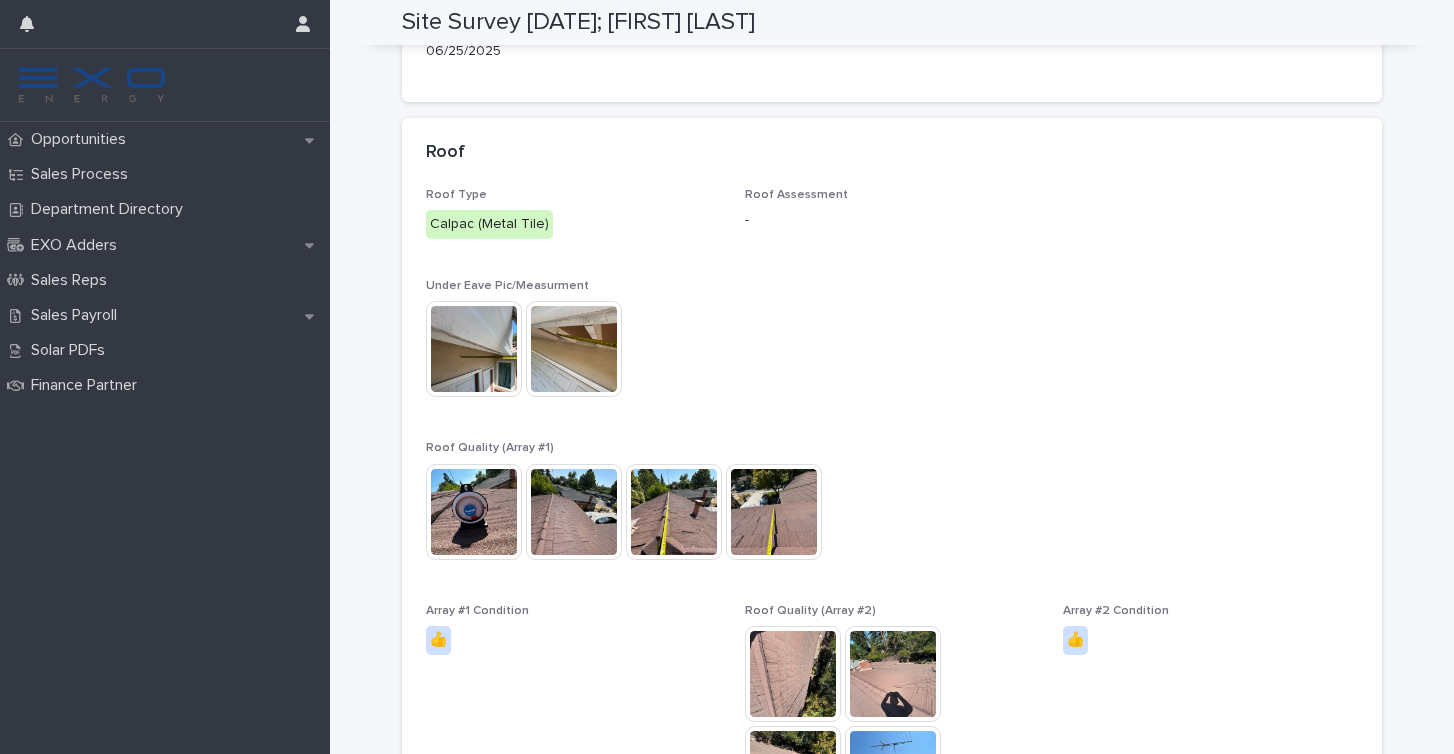 click at bounding box center (574, 349) 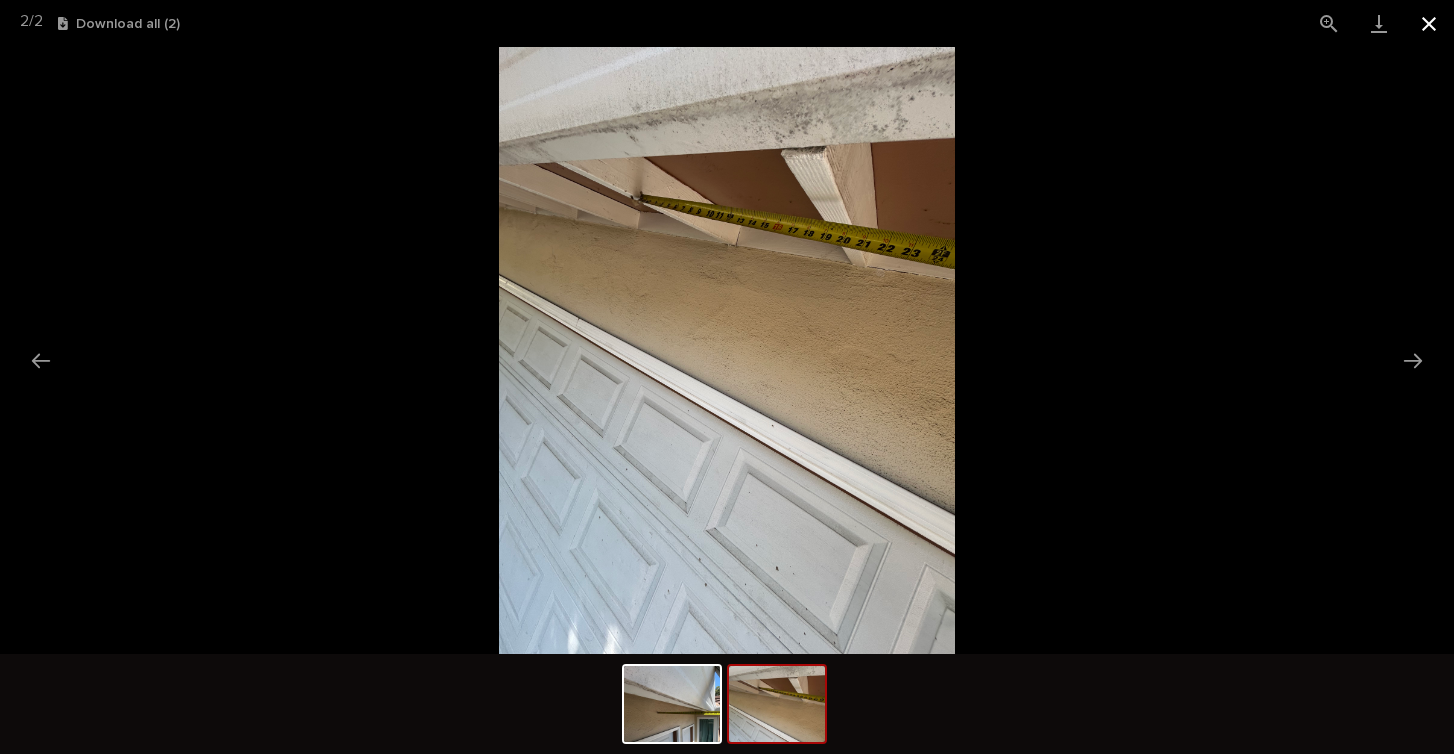 click at bounding box center (1429, 23) 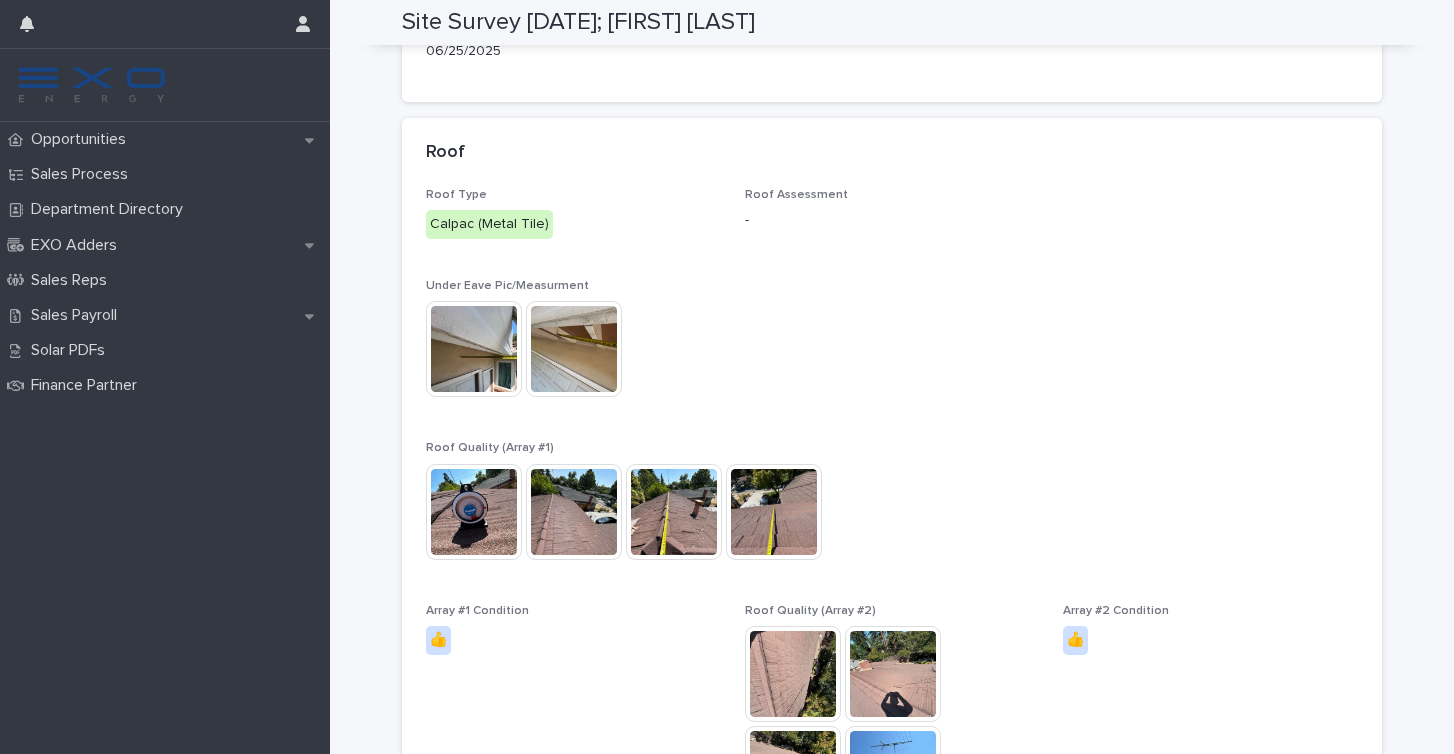 click at bounding box center [574, 512] 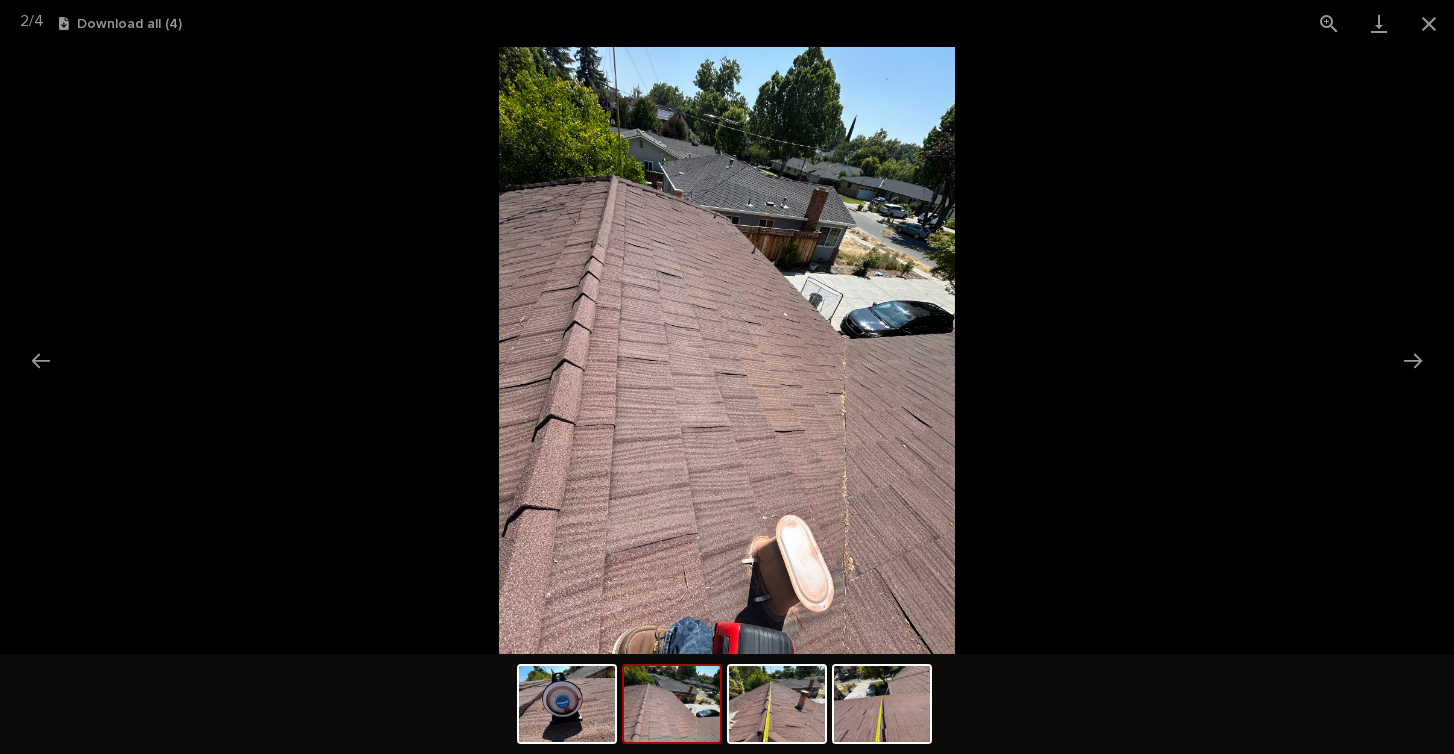 click at bounding box center [727, 350] 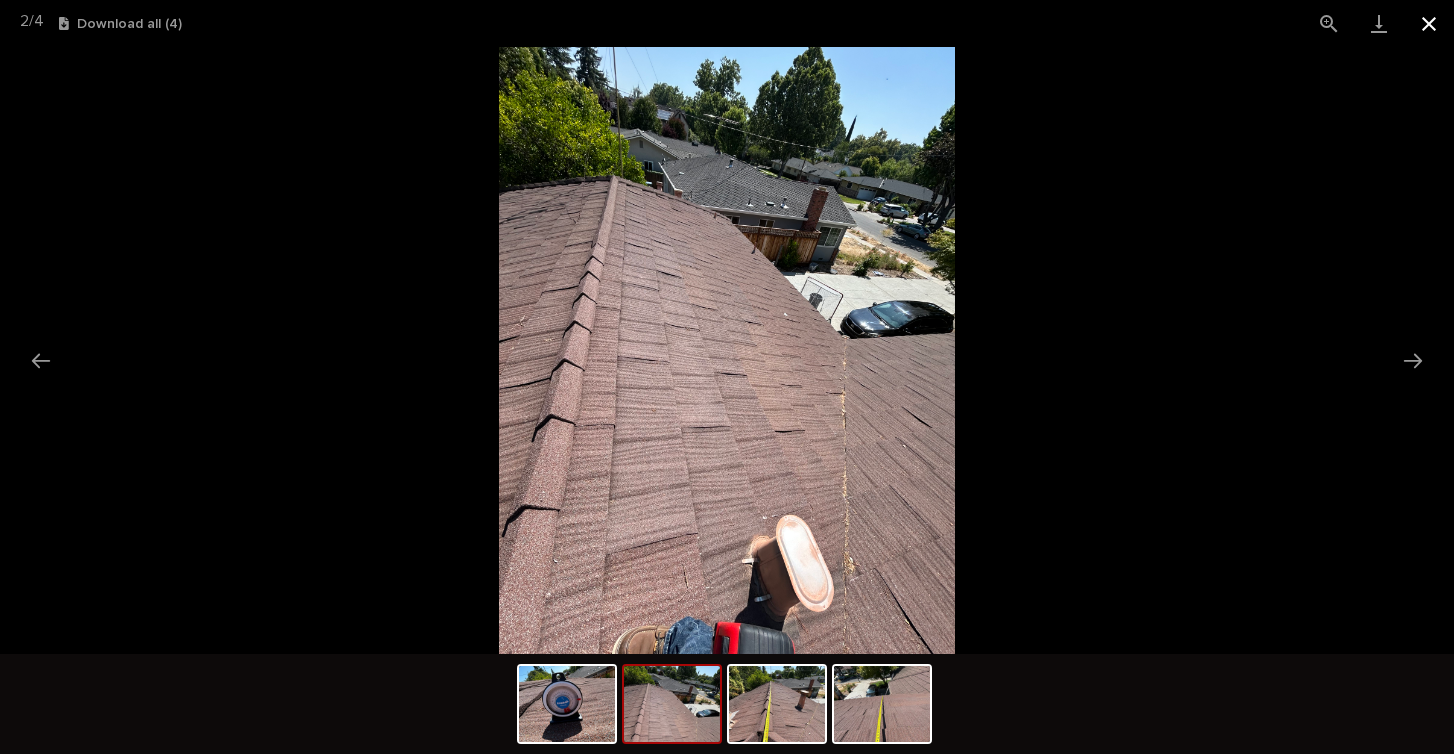 click at bounding box center (1429, 23) 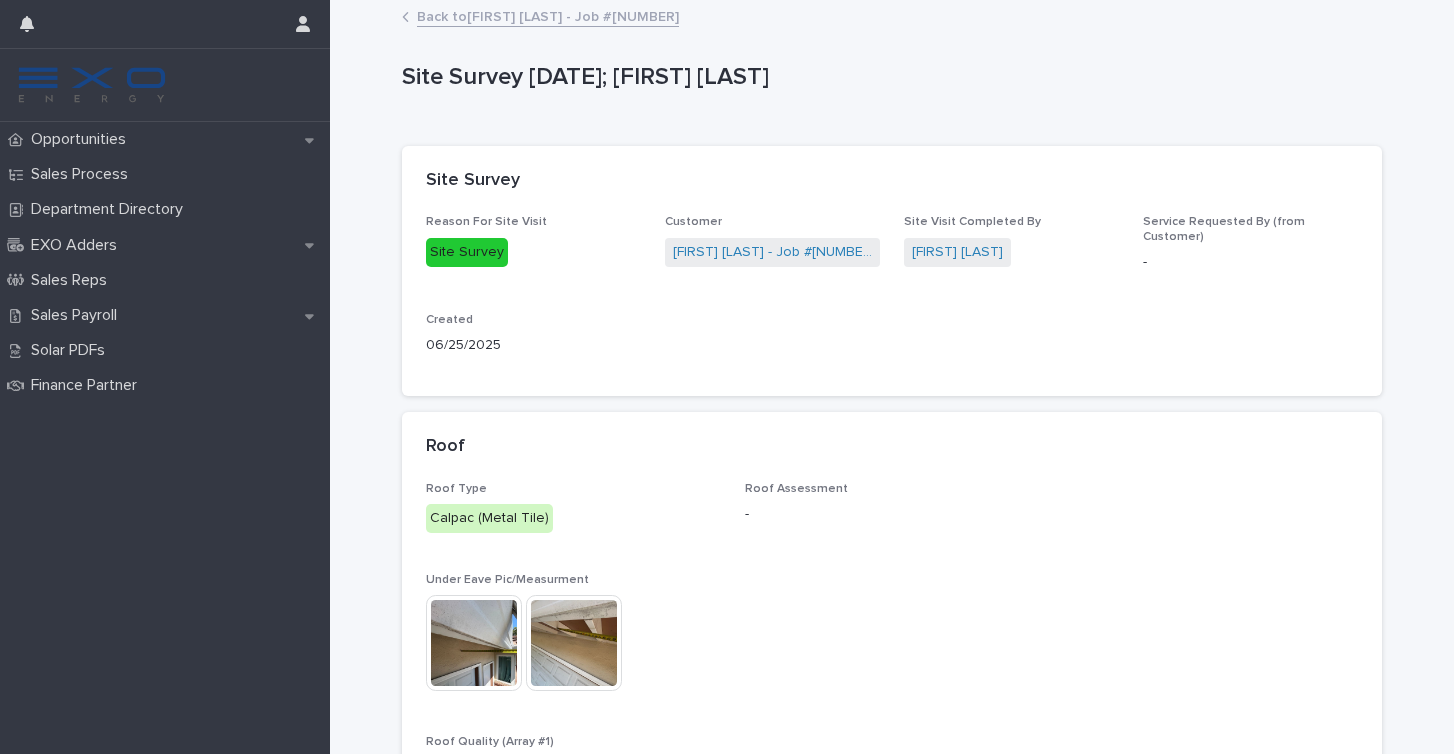 scroll, scrollTop: 0, scrollLeft: 0, axis: both 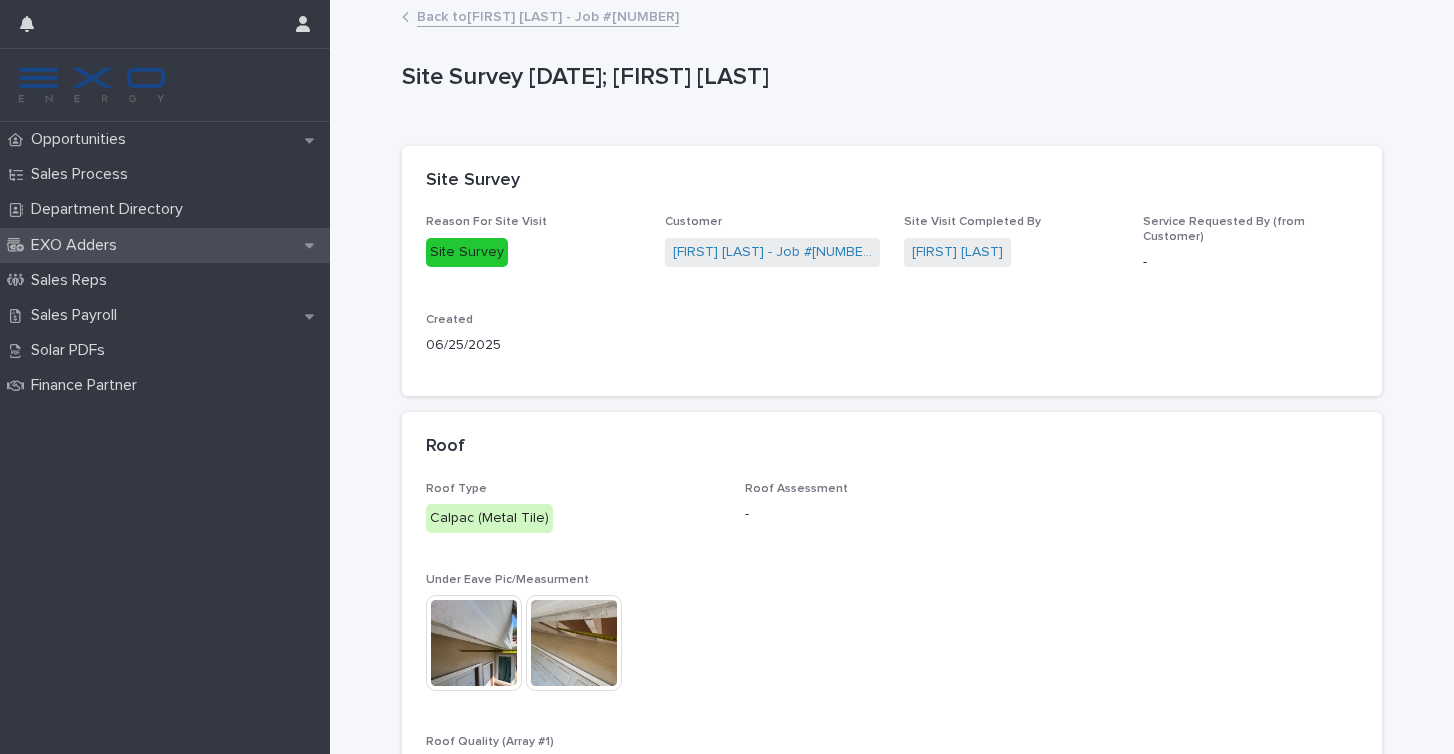 click on "EXO Adders" at bounding box center [165, 245] 